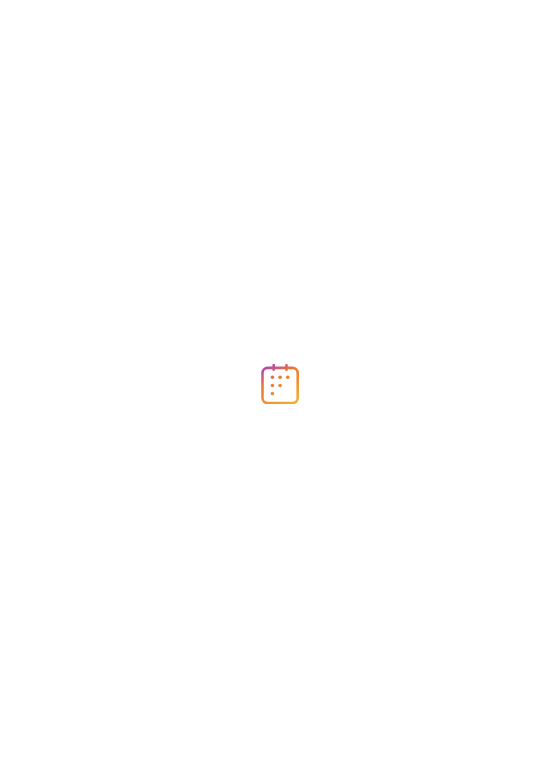 scroll, scrollTop: 0, scrollLeft: 0, axis: both 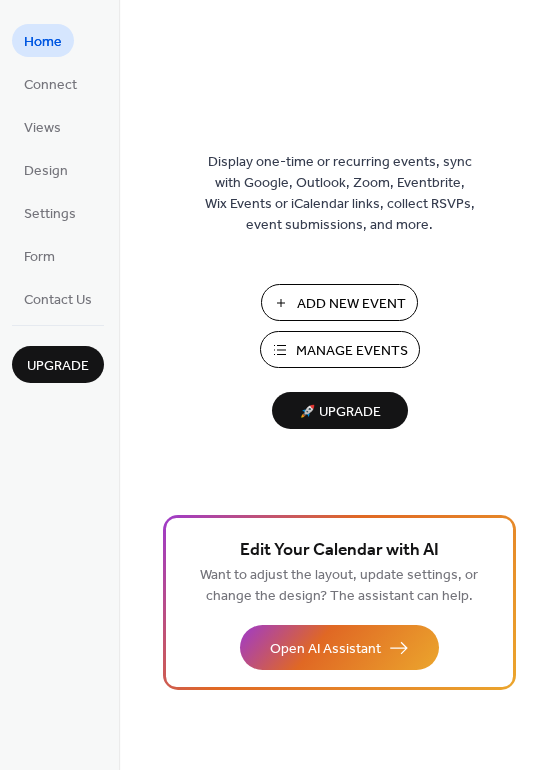 click on "Add New Event" at bounding box center [351, 304] 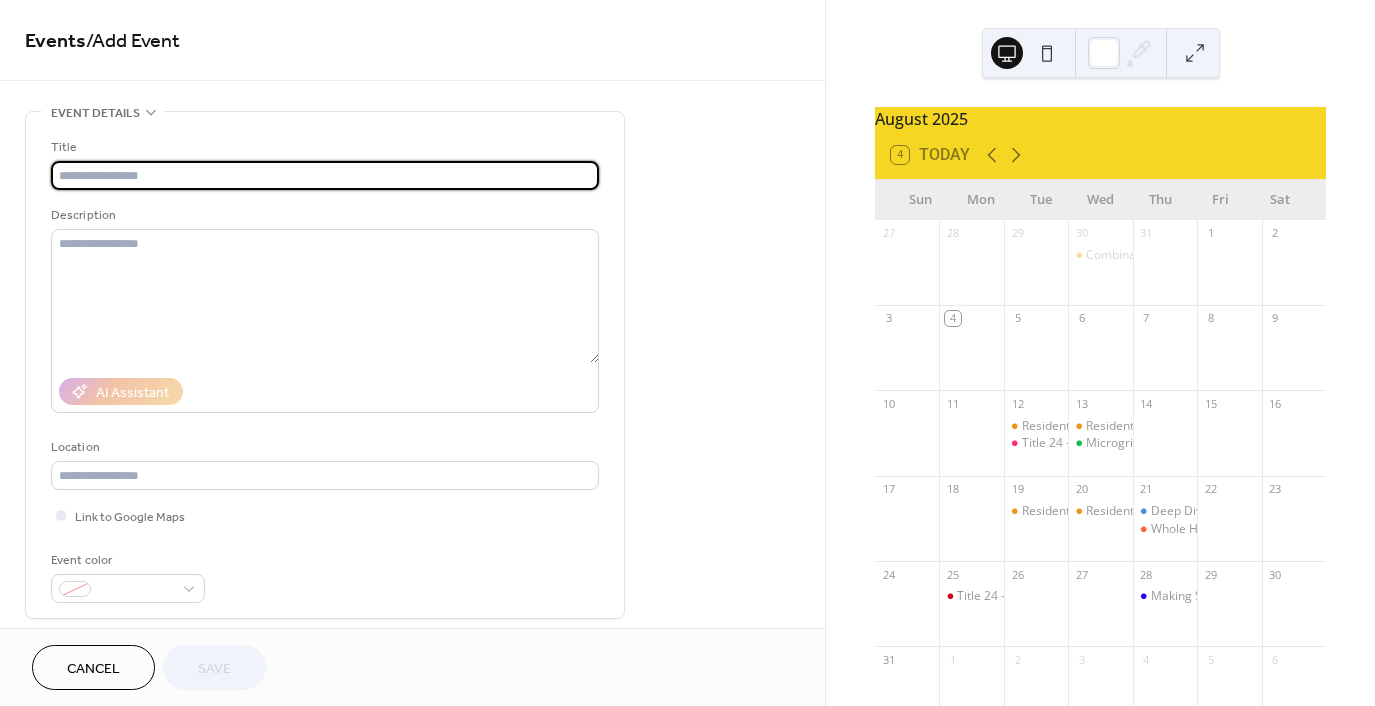 scroll, scrollTop: 0, scrollLeft: 0, axis: both 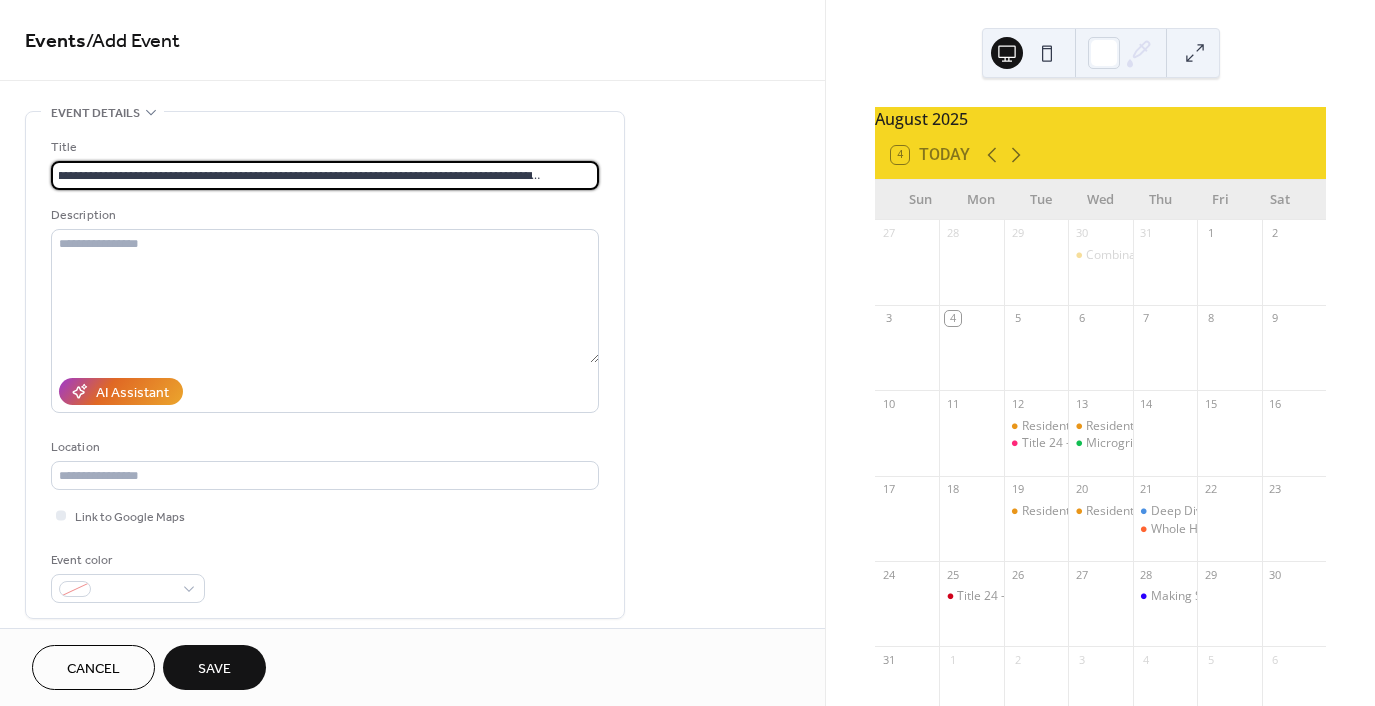 drag, startPoint x: 551, startPoint y: 173, endPoint x: 624, endPoint y: 173, distance: 73 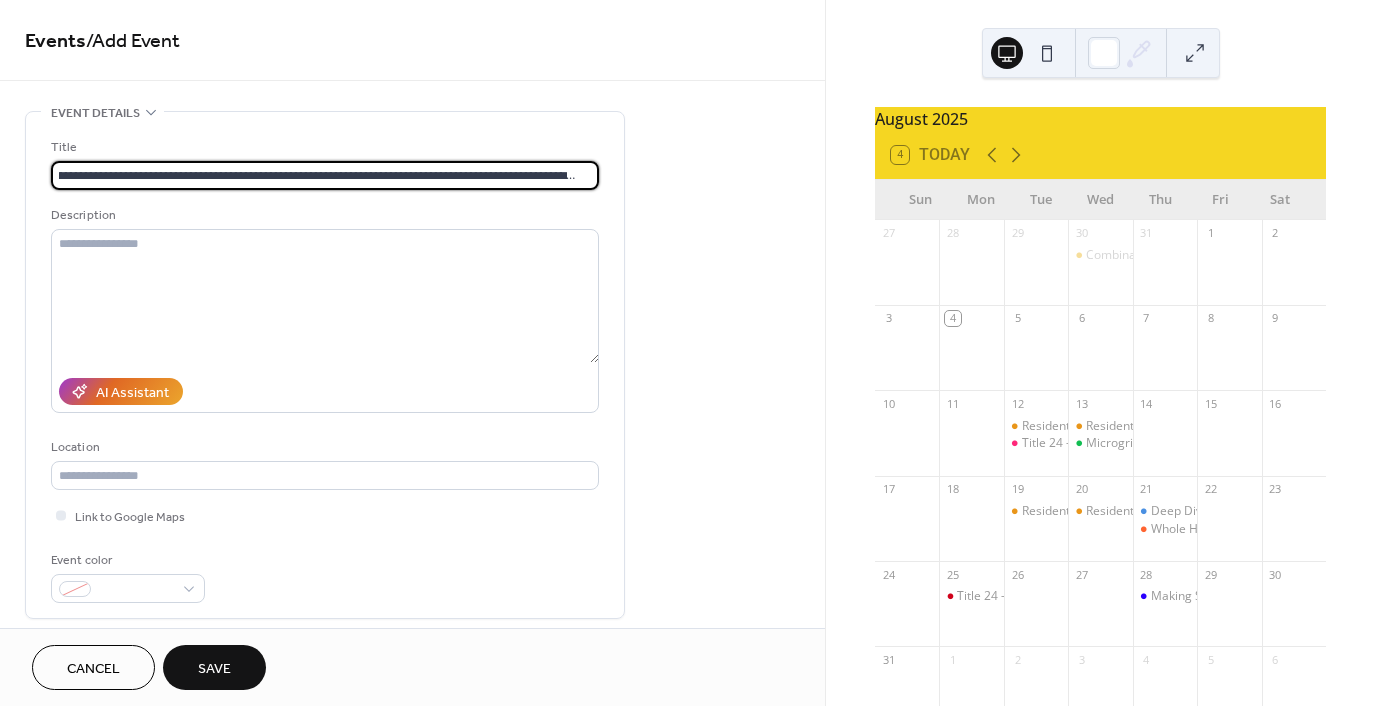 scroll, scrollTop: 0, scrollLeft: 32, axis: horizontal 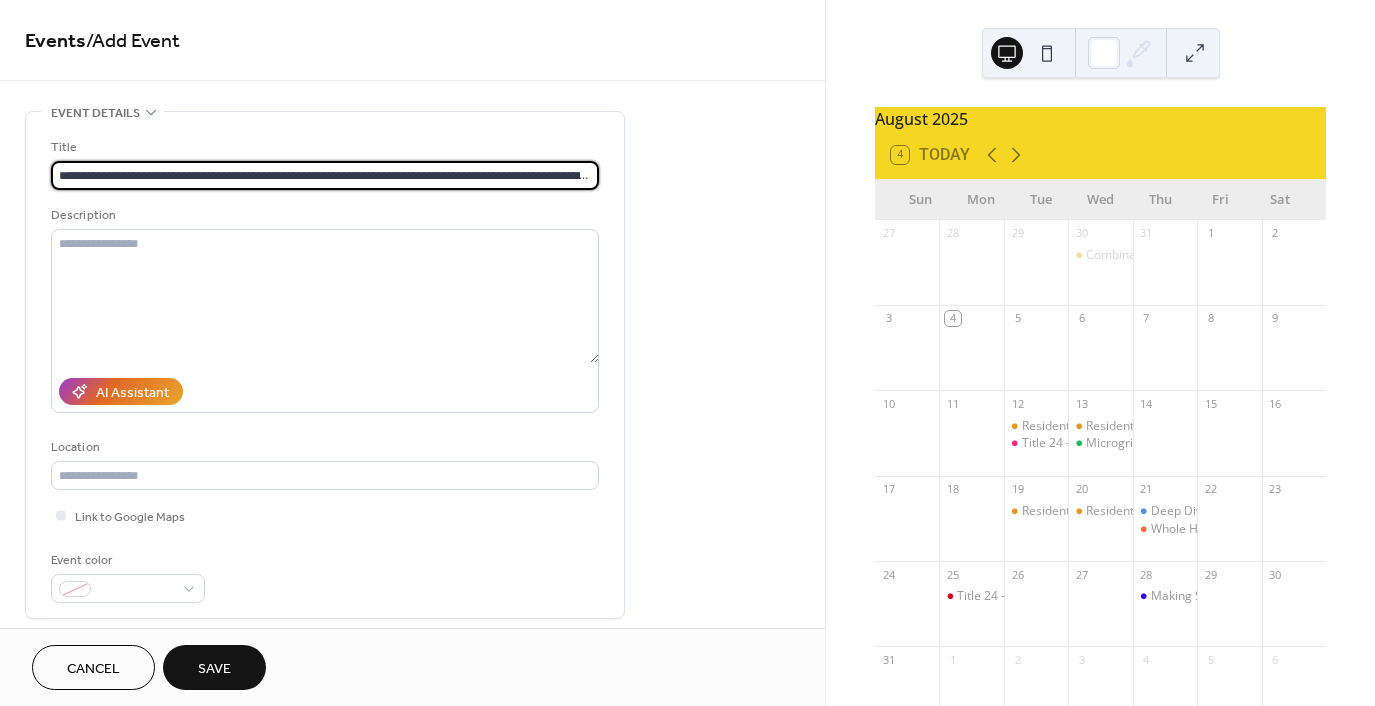 drag, startPoint x: 561, startPoint y: 178, endPoint x: 10, endPoint y: 175, distance: 551.0082 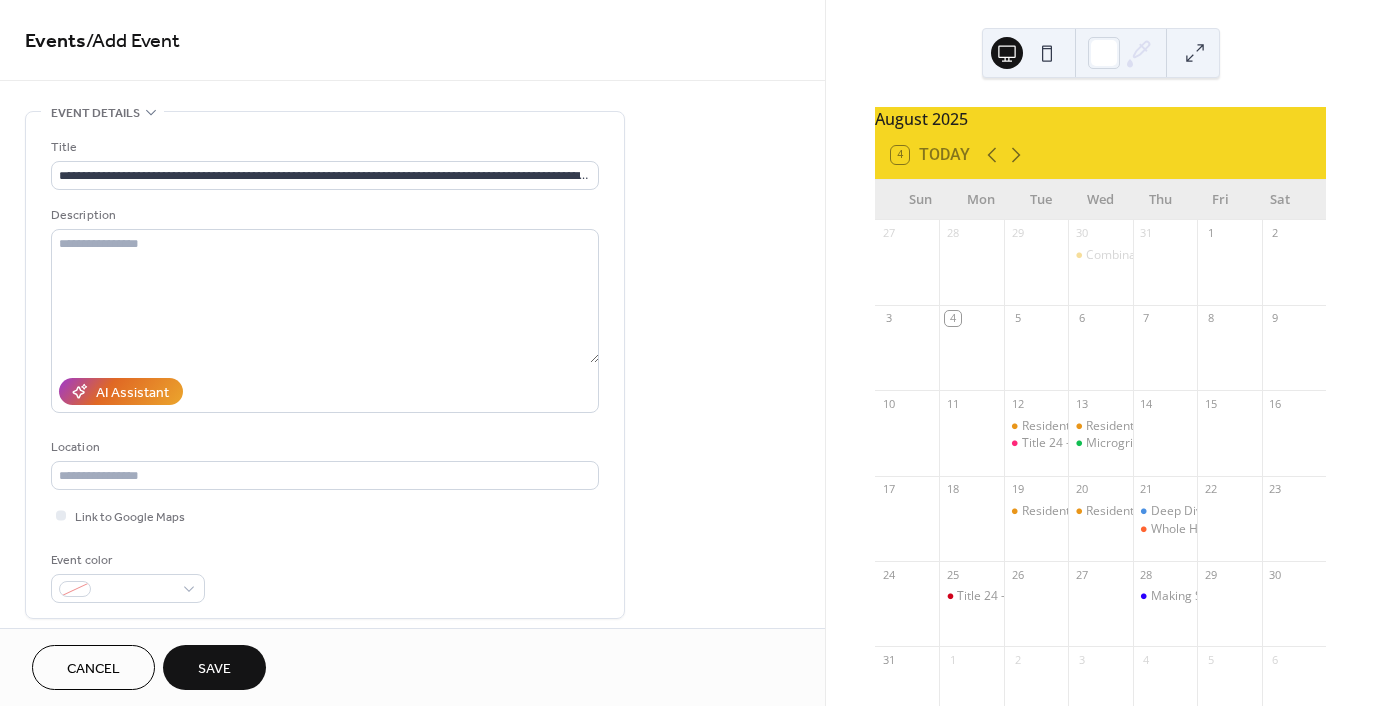 click on "Description" at bounding box center (323, 215) 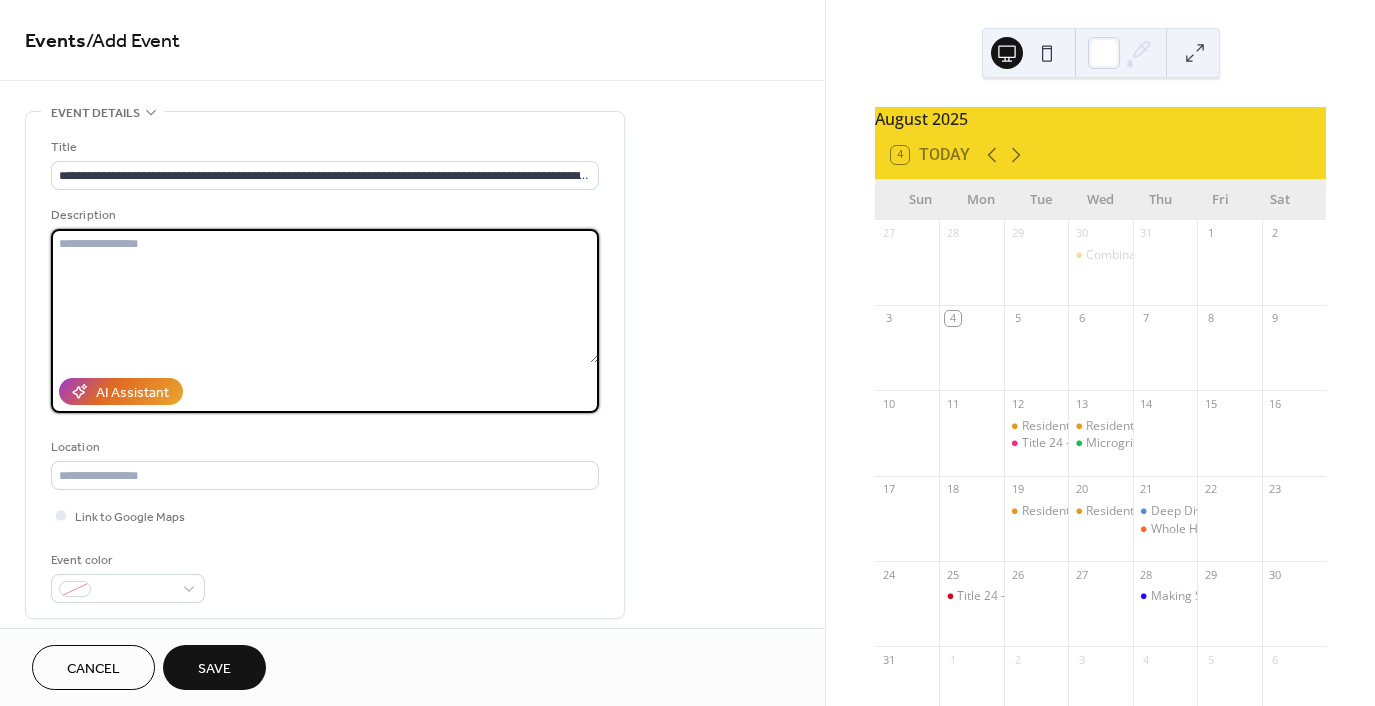 click at bounding box center (325, 296) 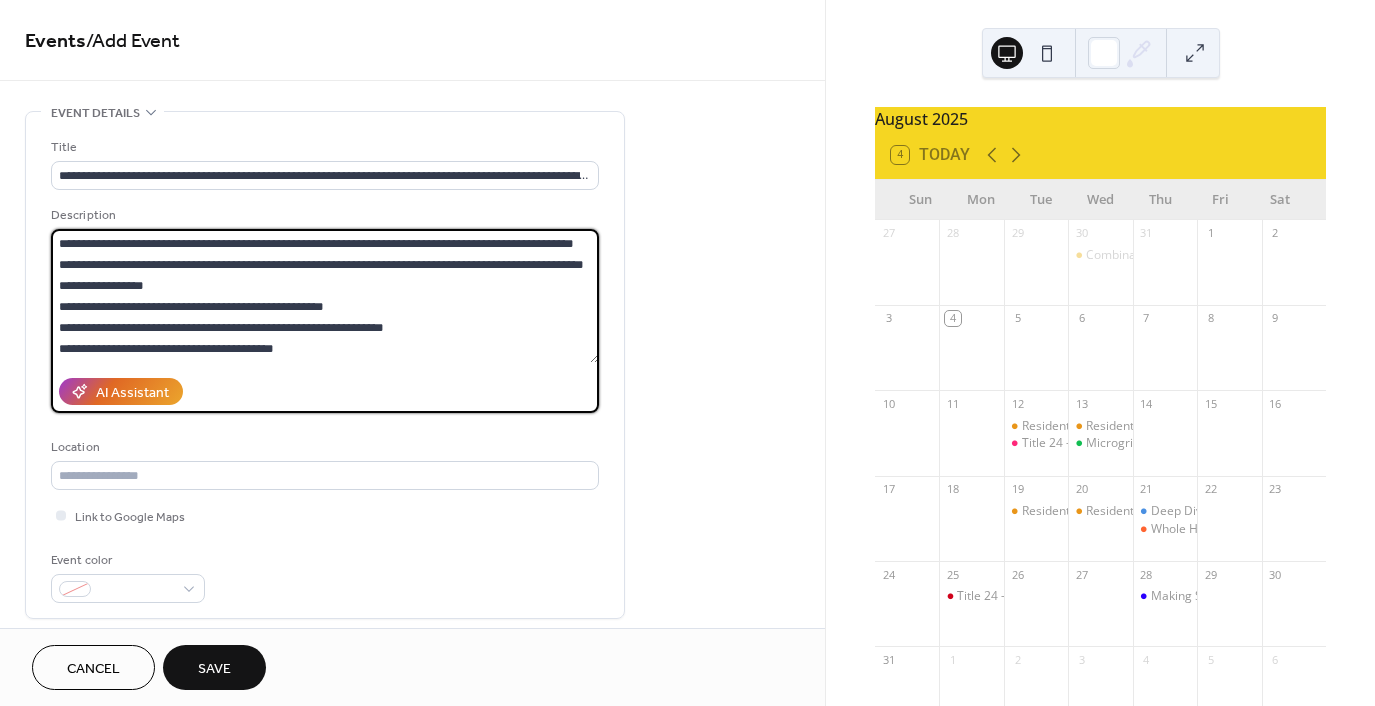 scroll, scrollTop: 188, scrollLeft: 0, axis: vertical 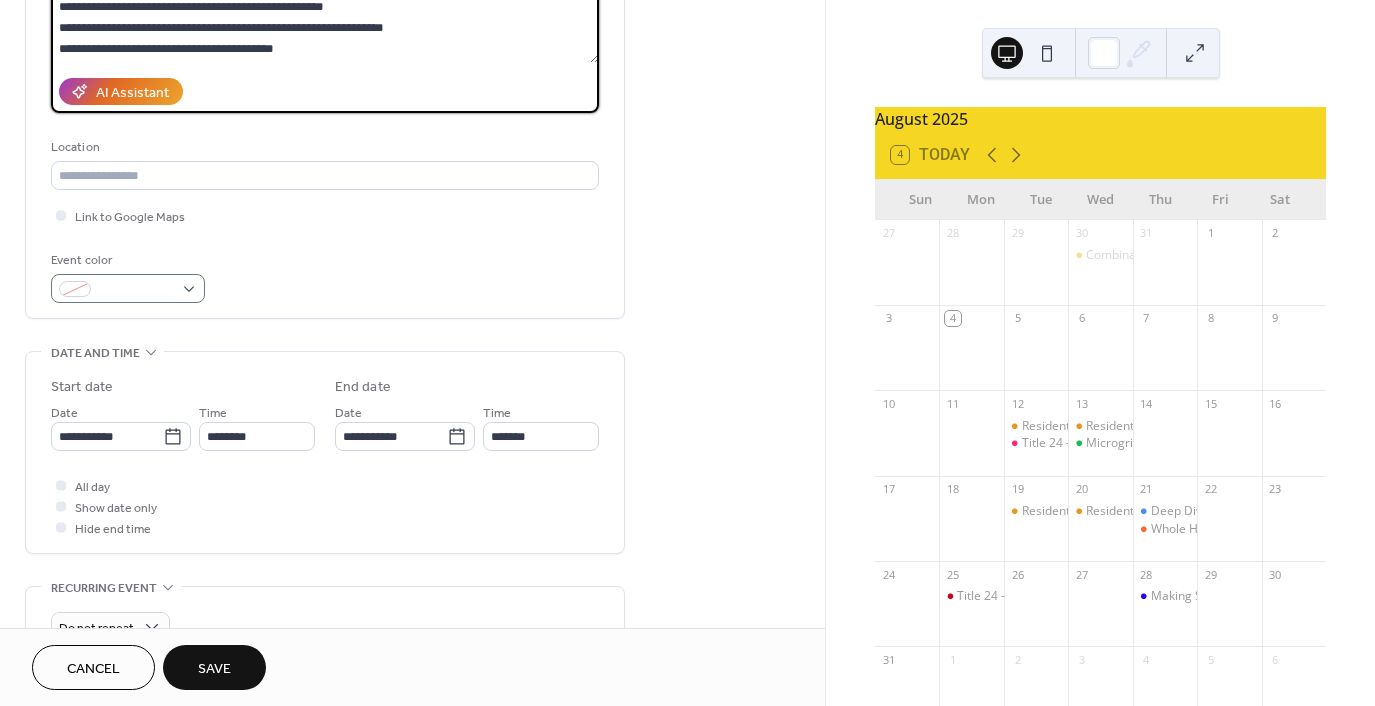 type on "**********" 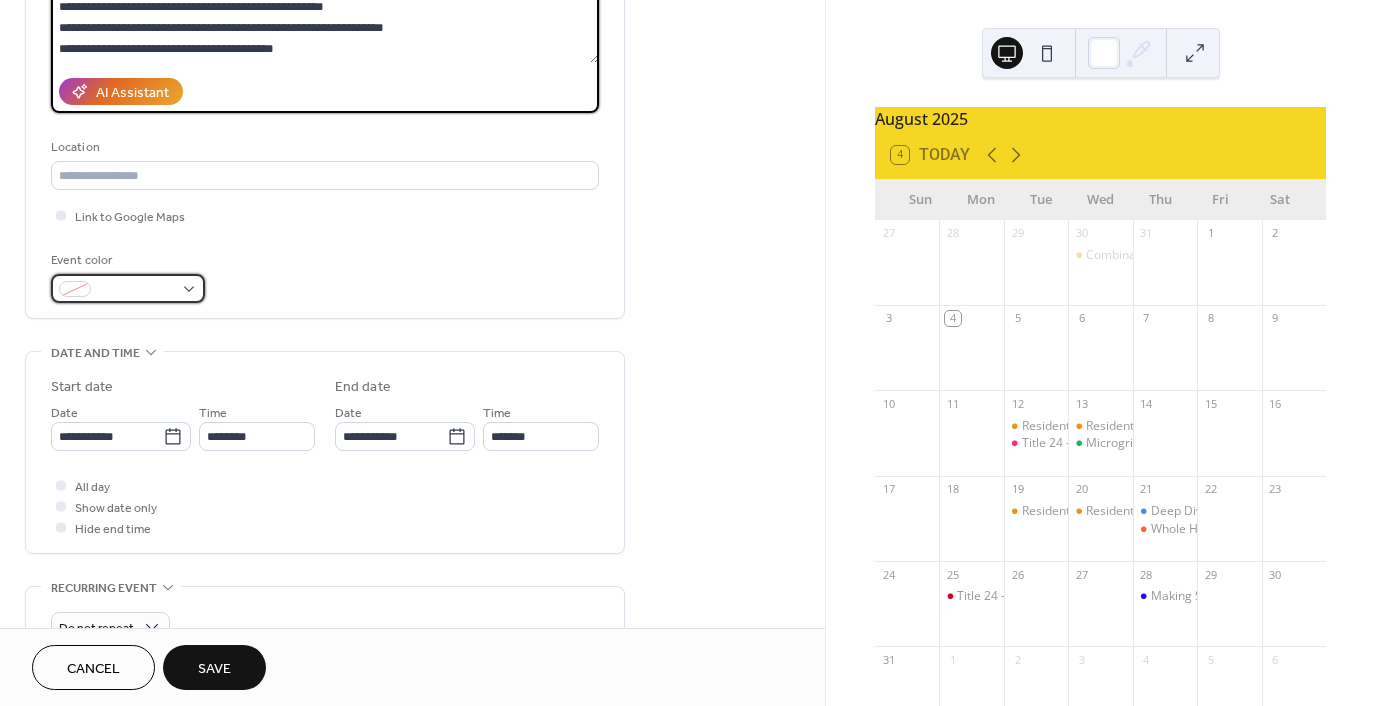 click at bounding box center [128, 288] 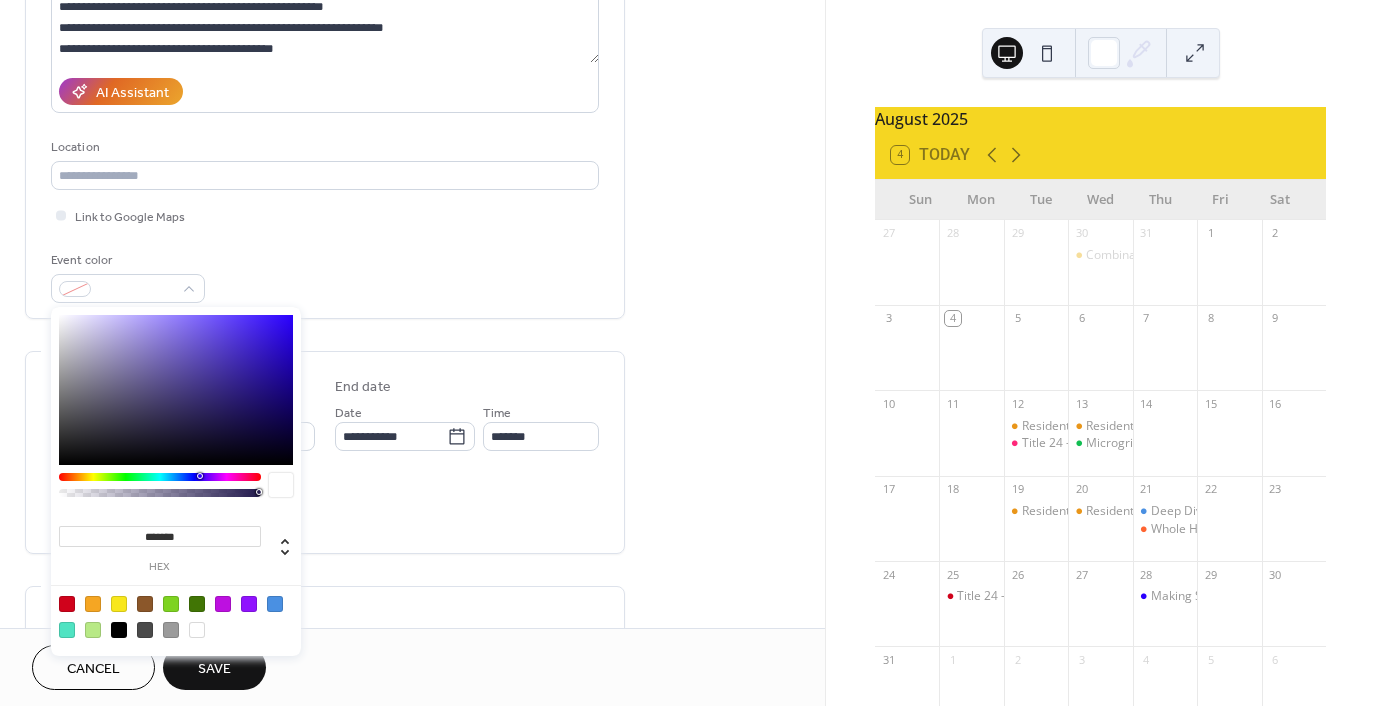 click at bounding box center [93, 604] 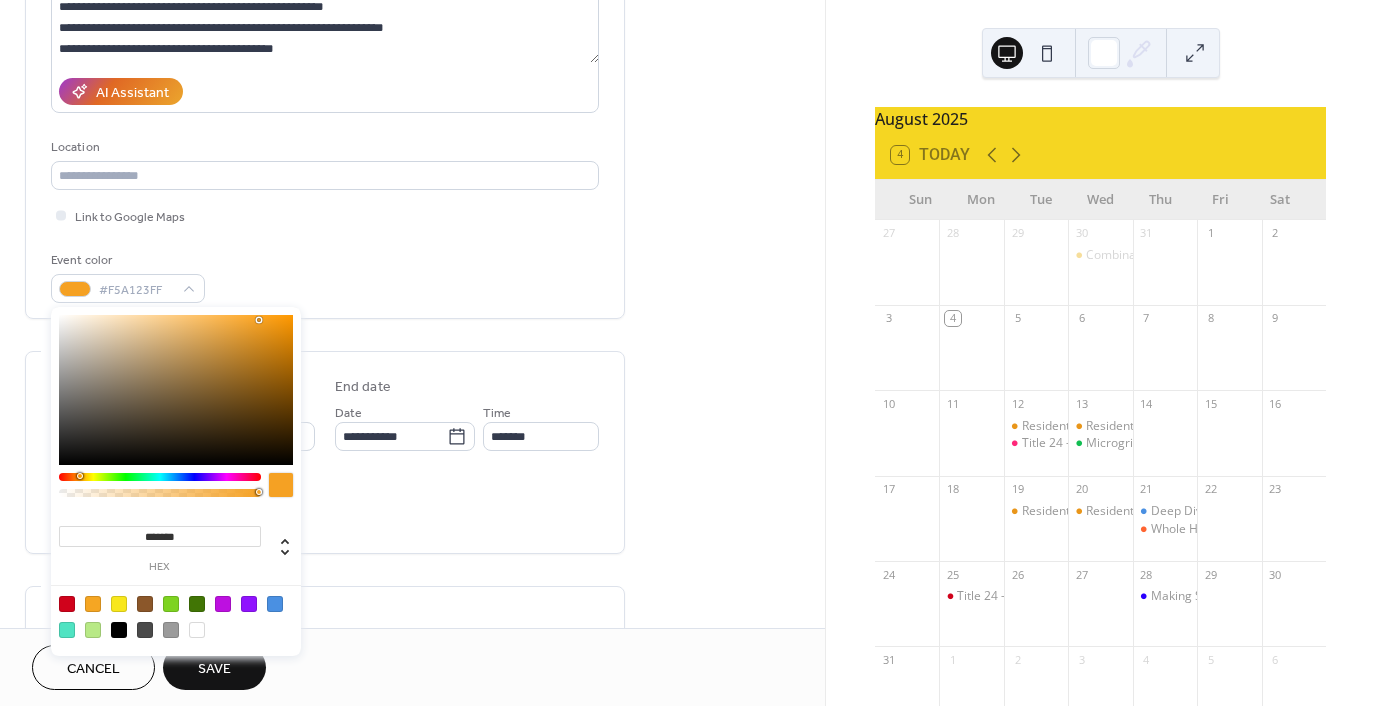 click on "******* hex" at bounding box center (176, 481) 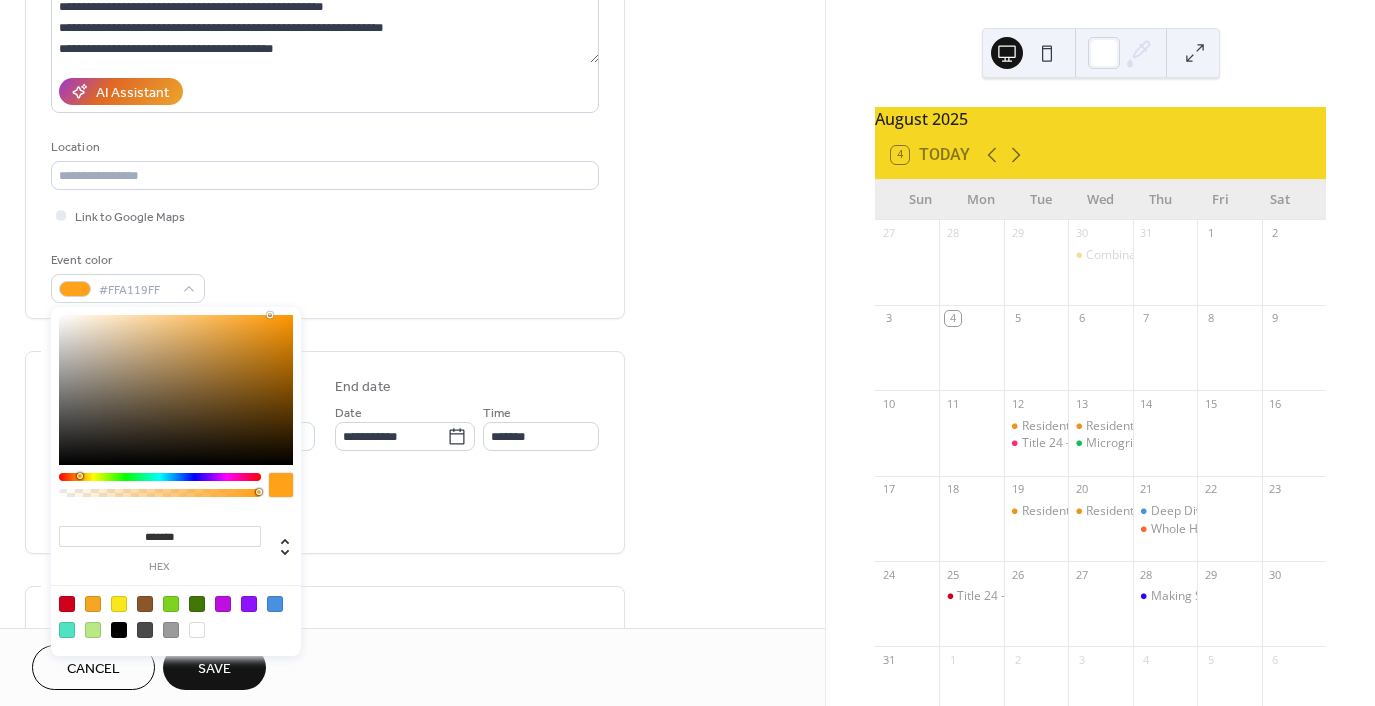 drag, startPoint x: 258, startPoint y: 317, endPoint x: 270, endPoint y: 311, distance: 13.416408 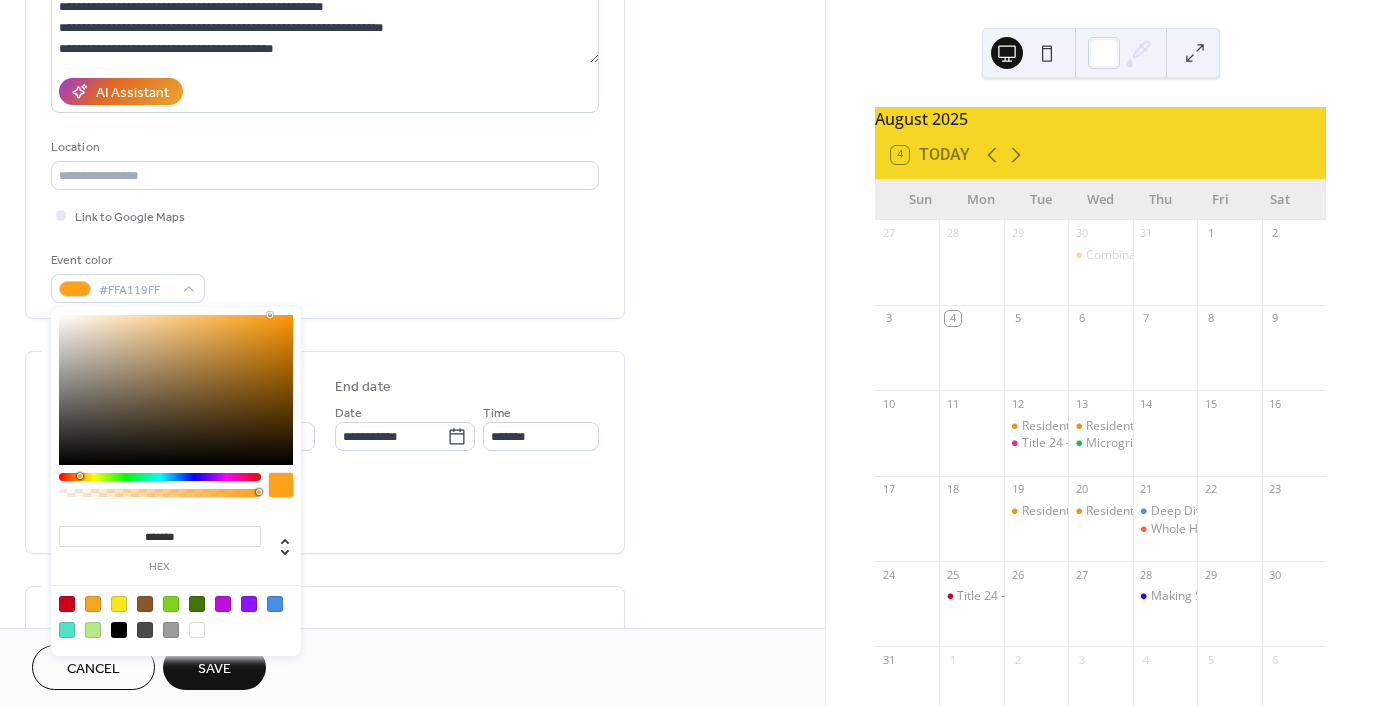 click on "******* hex" at bounding box center [176, 481] 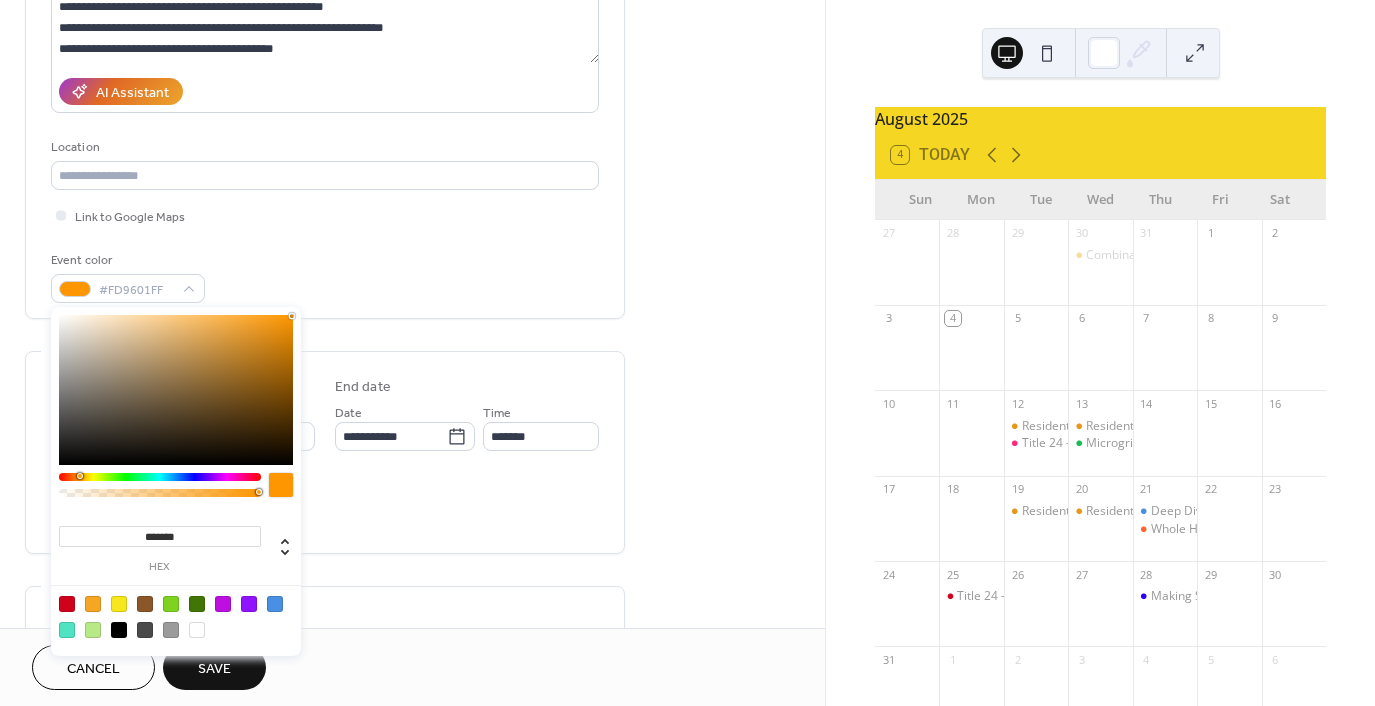 type on "*******" 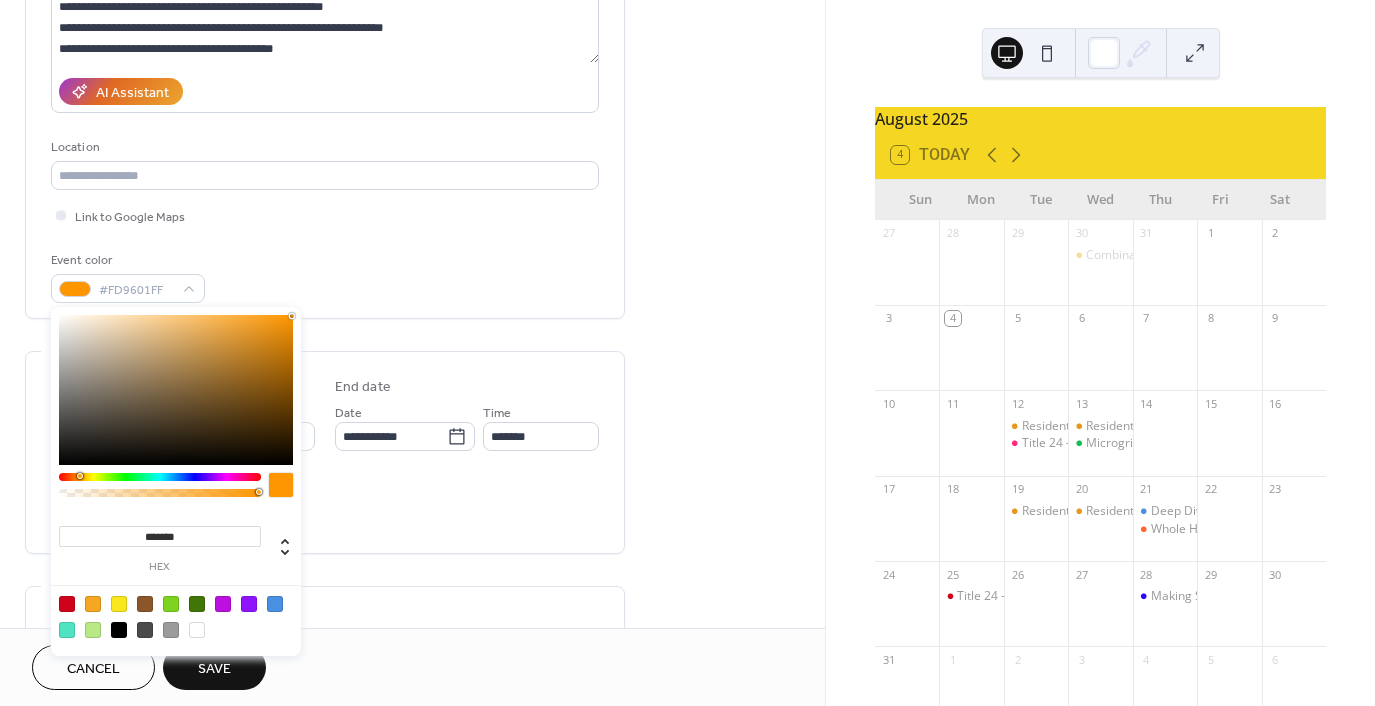 drag, startPoint x: 262, startPoint y: 320, endPoint x: 295, endPoint y: 320, distance: 33 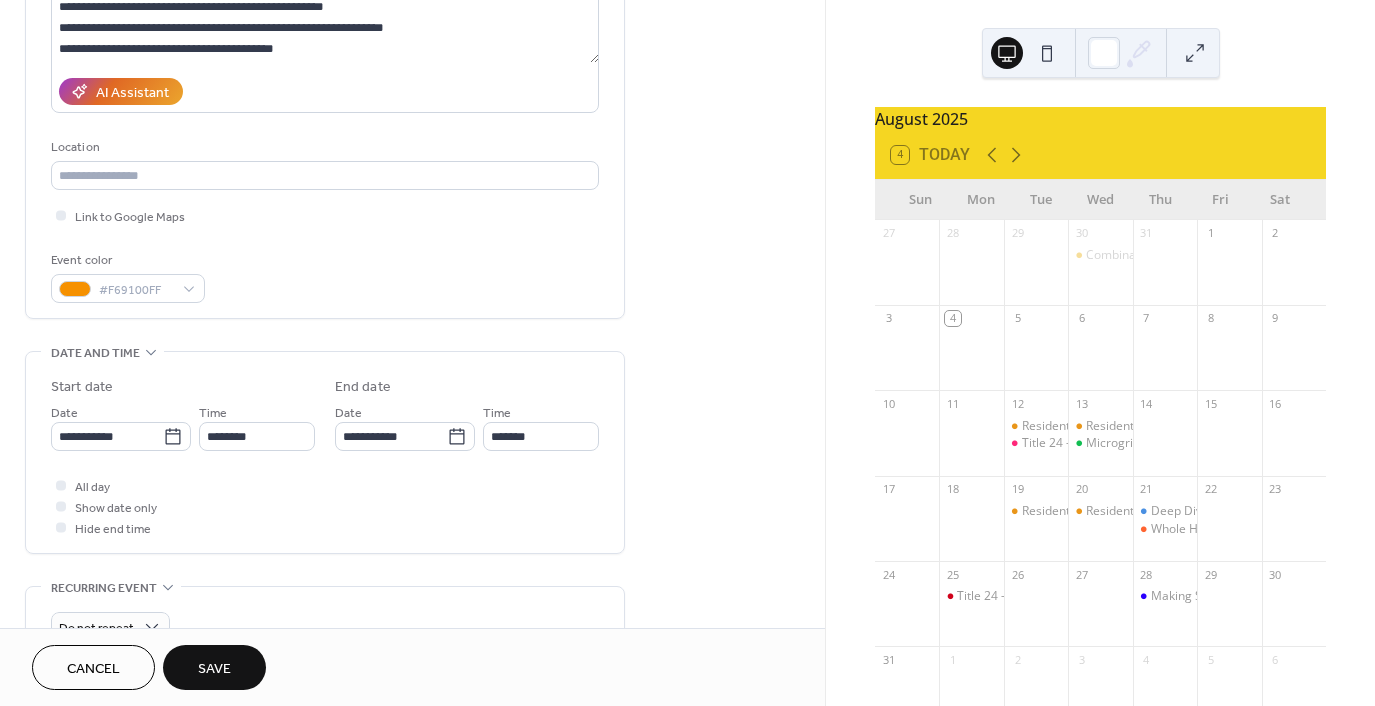 click on "**********" at bounding box center [412, 540] 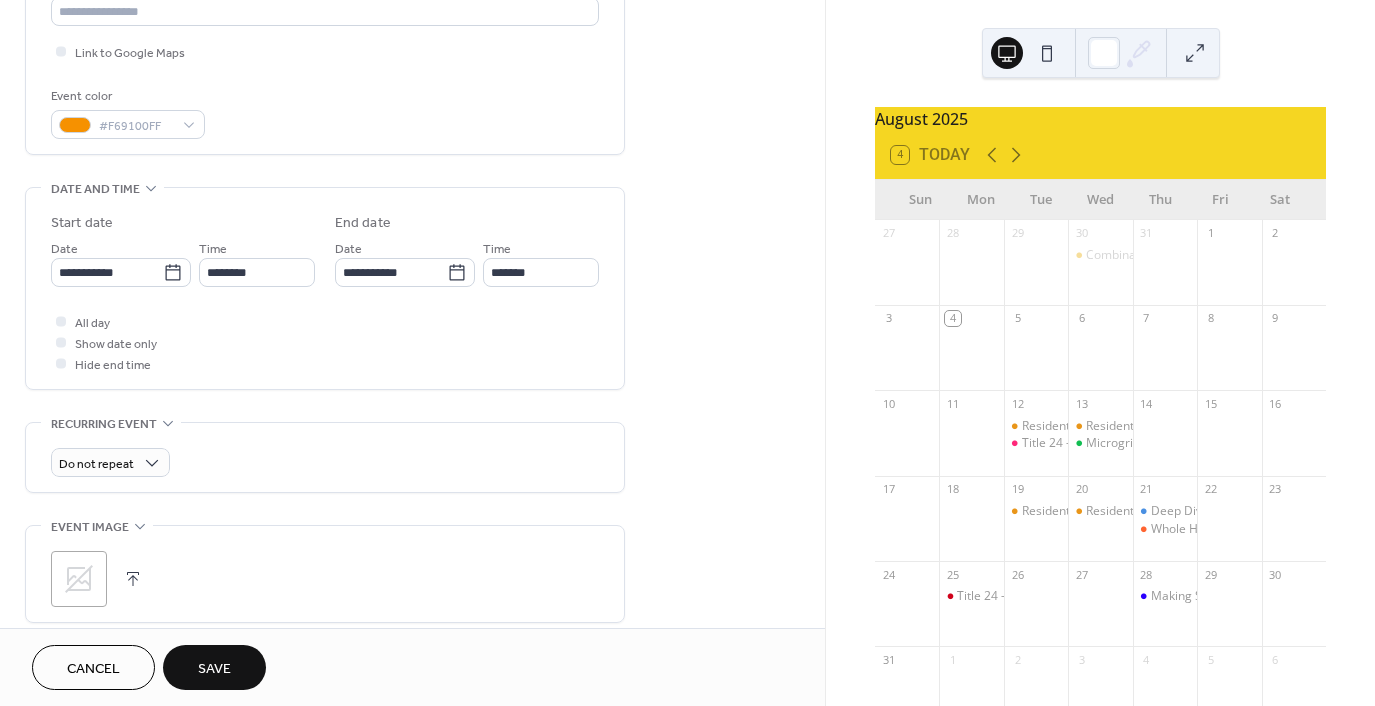 scroll, scrollTop: 500, scrollLeft: 0, axis: vertical 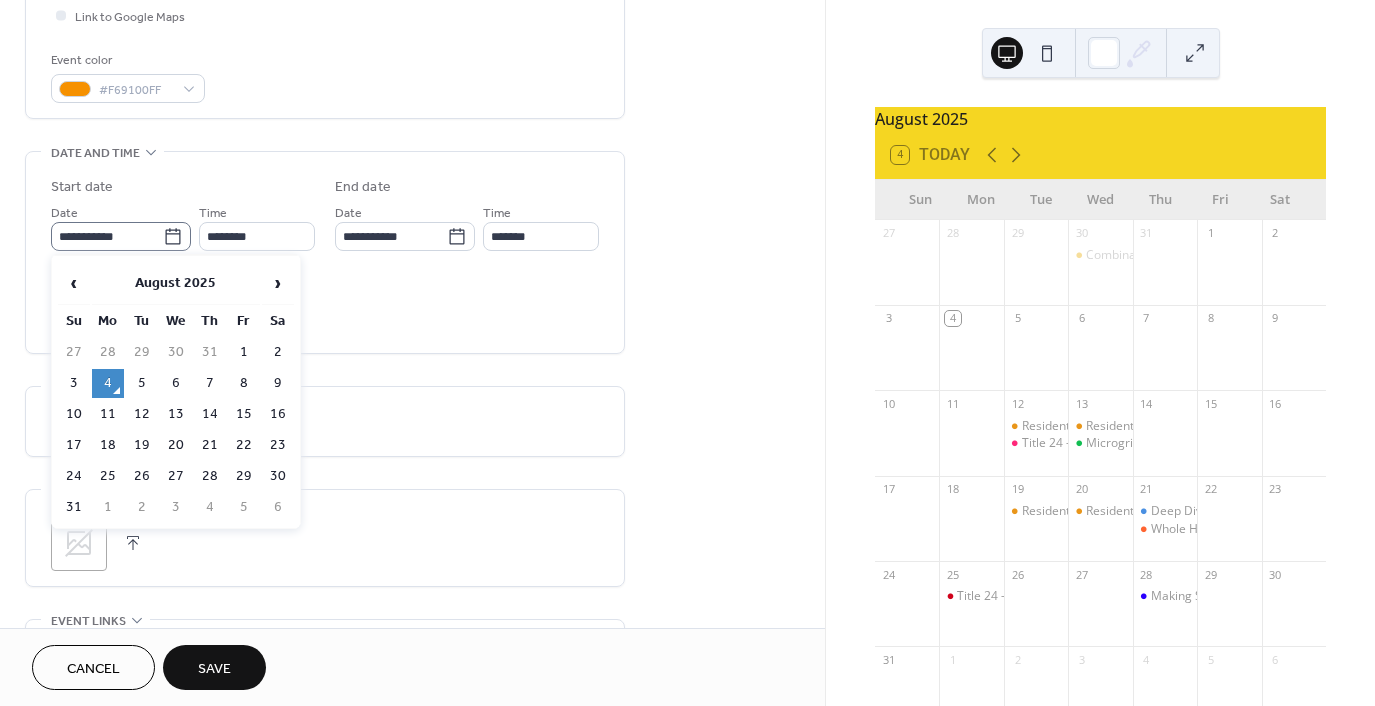 click 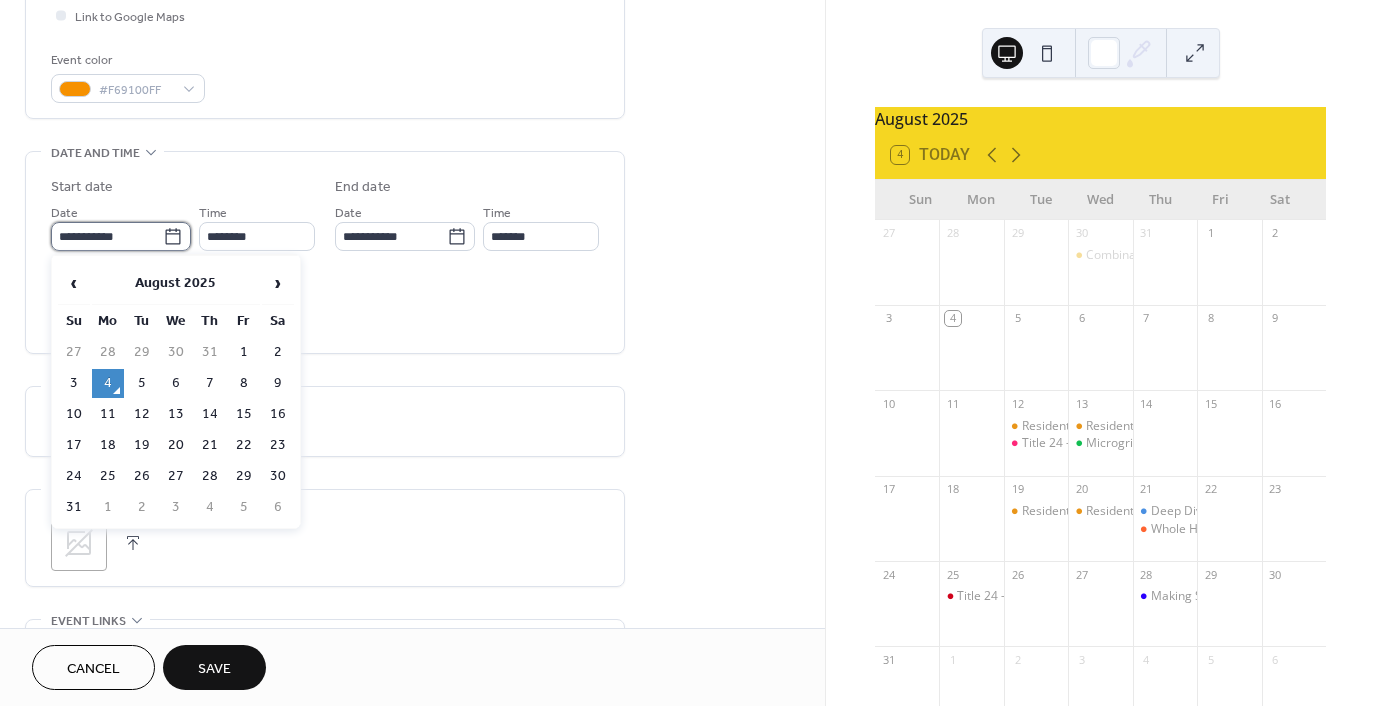 click on "**********" at bounding box center [107, 236] 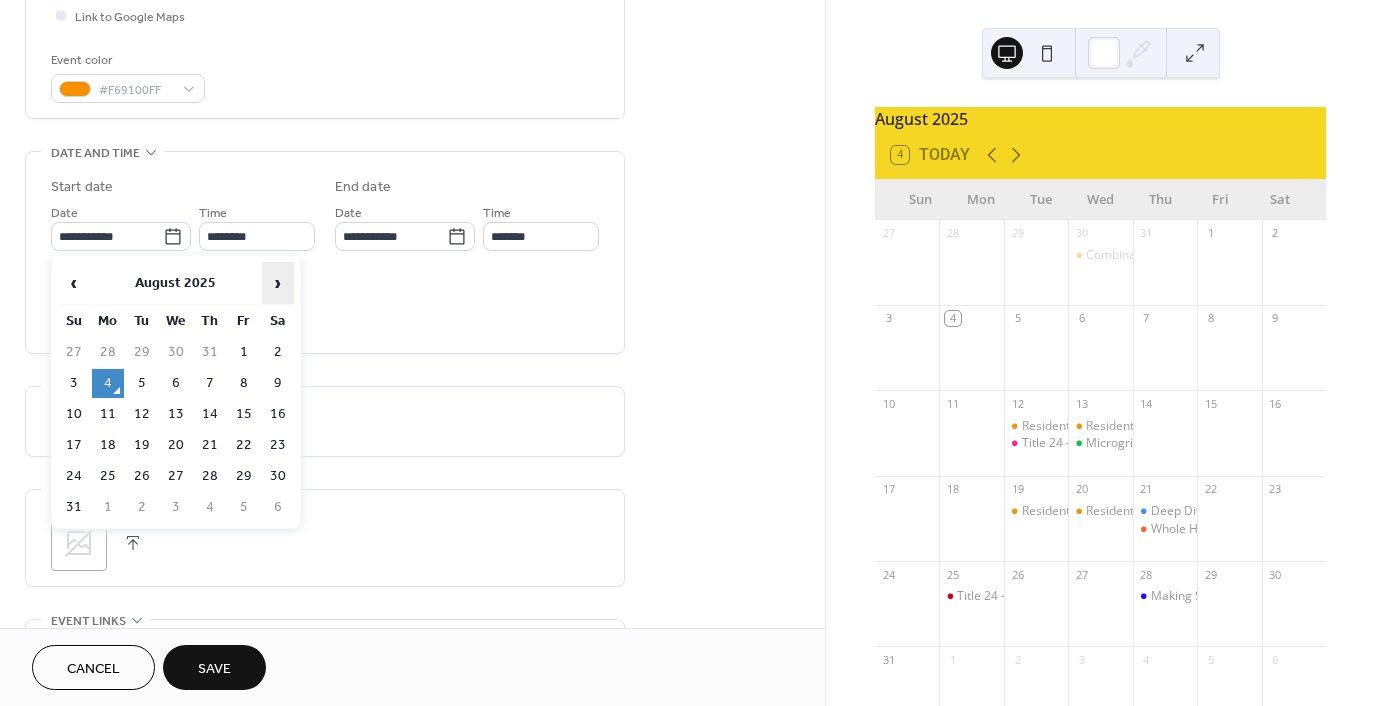 click on "›" at bounding box center [278, 283] 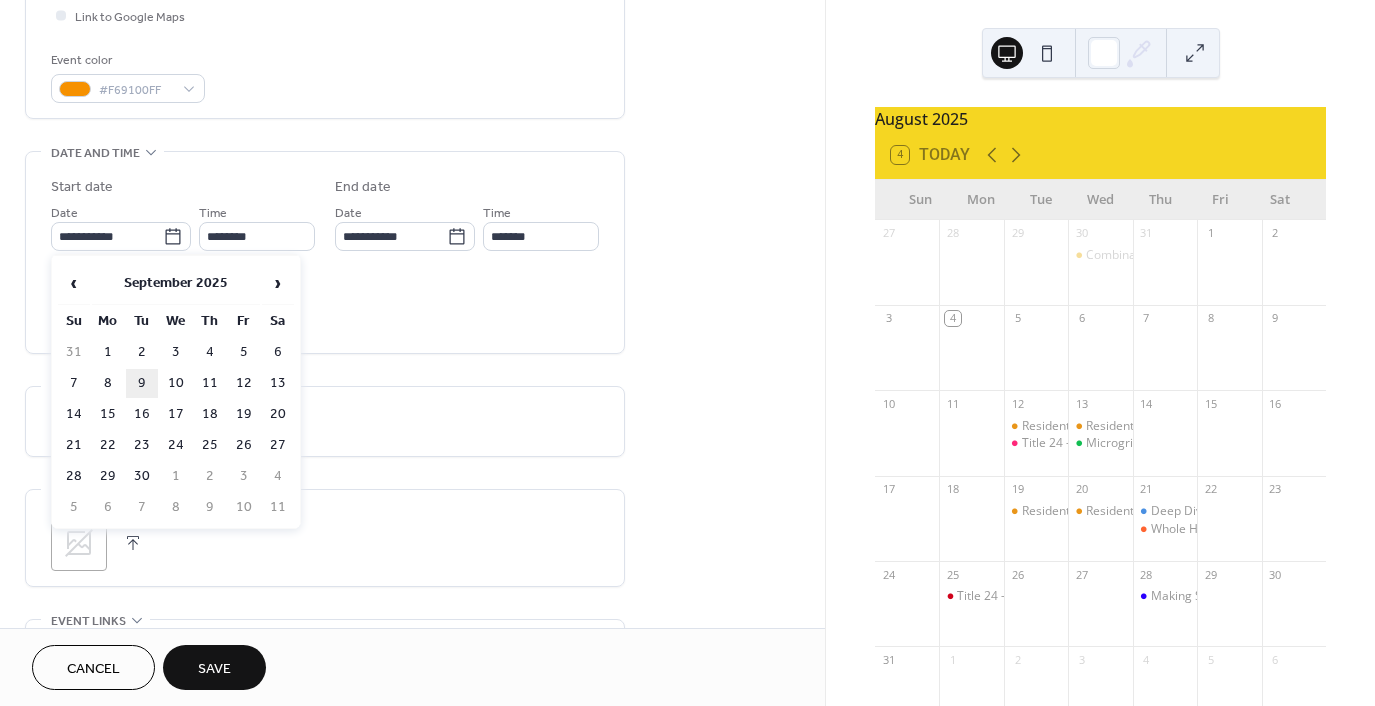 click on "9" at bounding box center (142, 383) 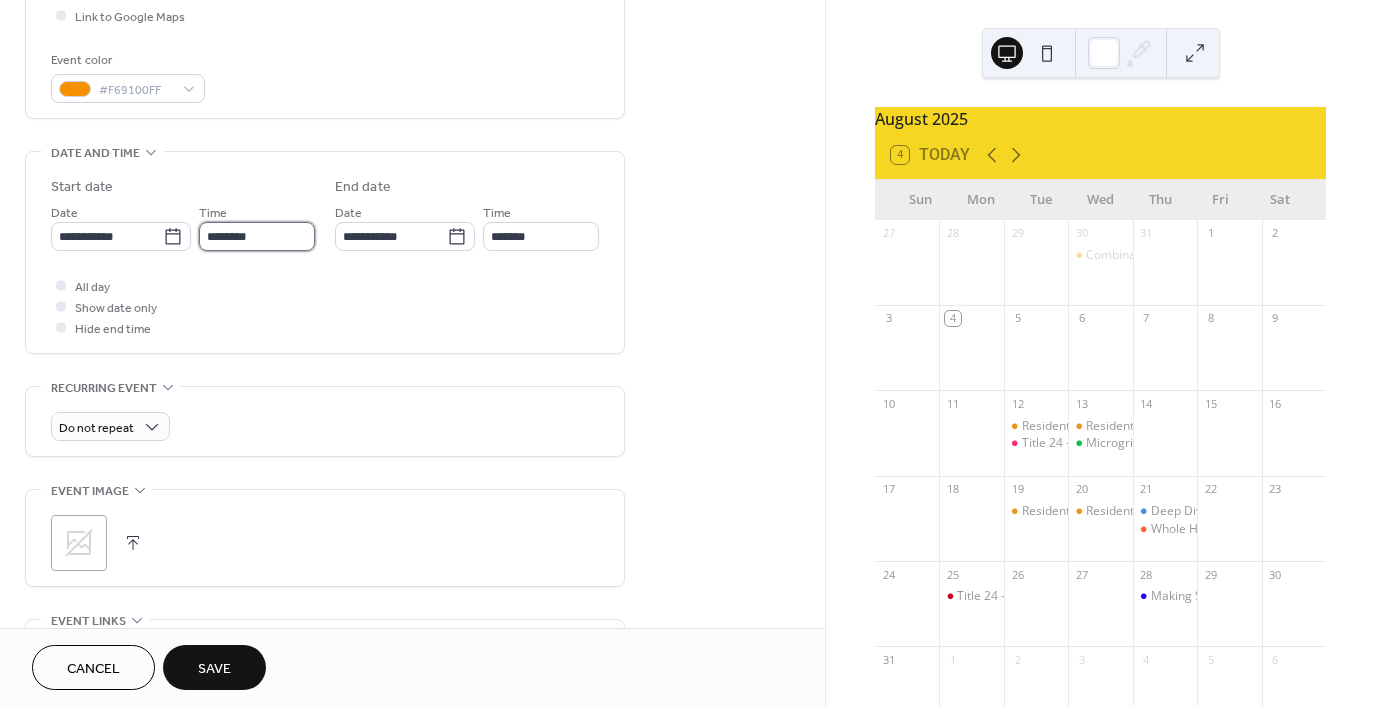 click on "********" at bounding box center [257, 236] 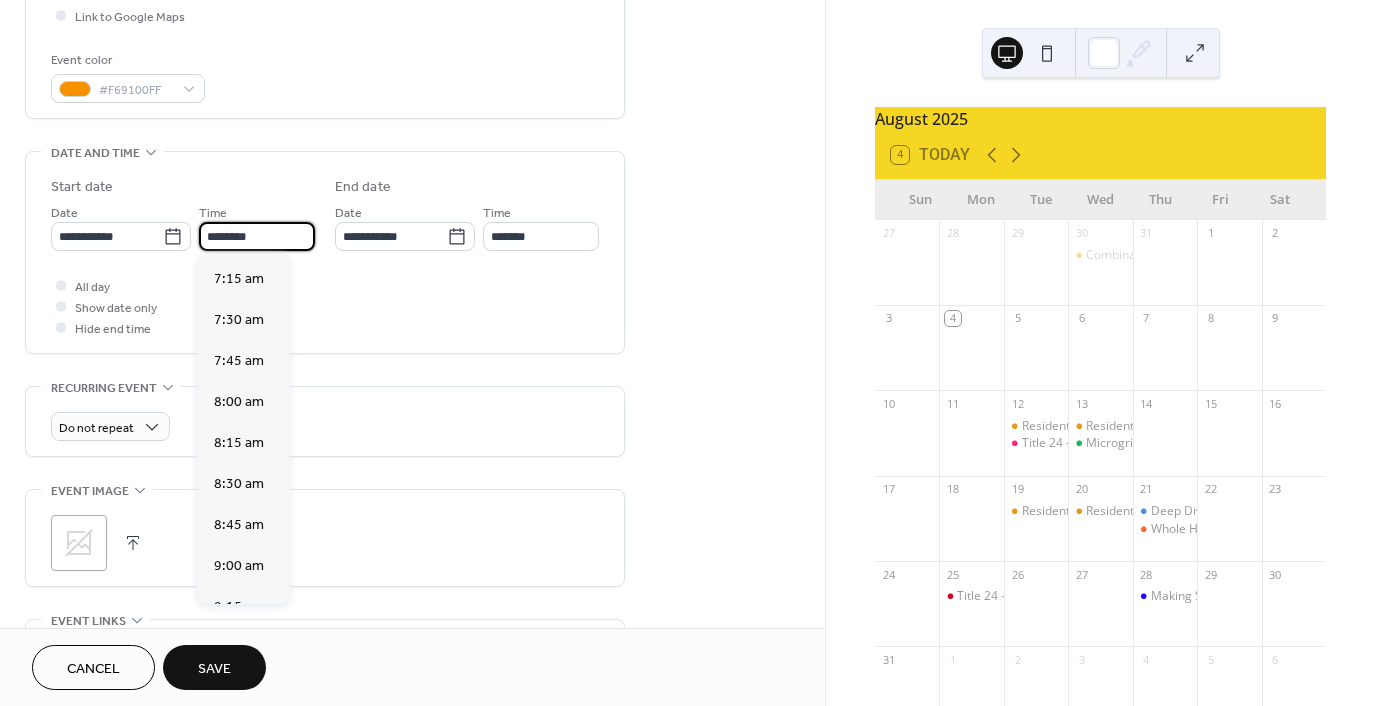 scroll, scrollTop: 1168, scrollLeft: 0, axis: vertical 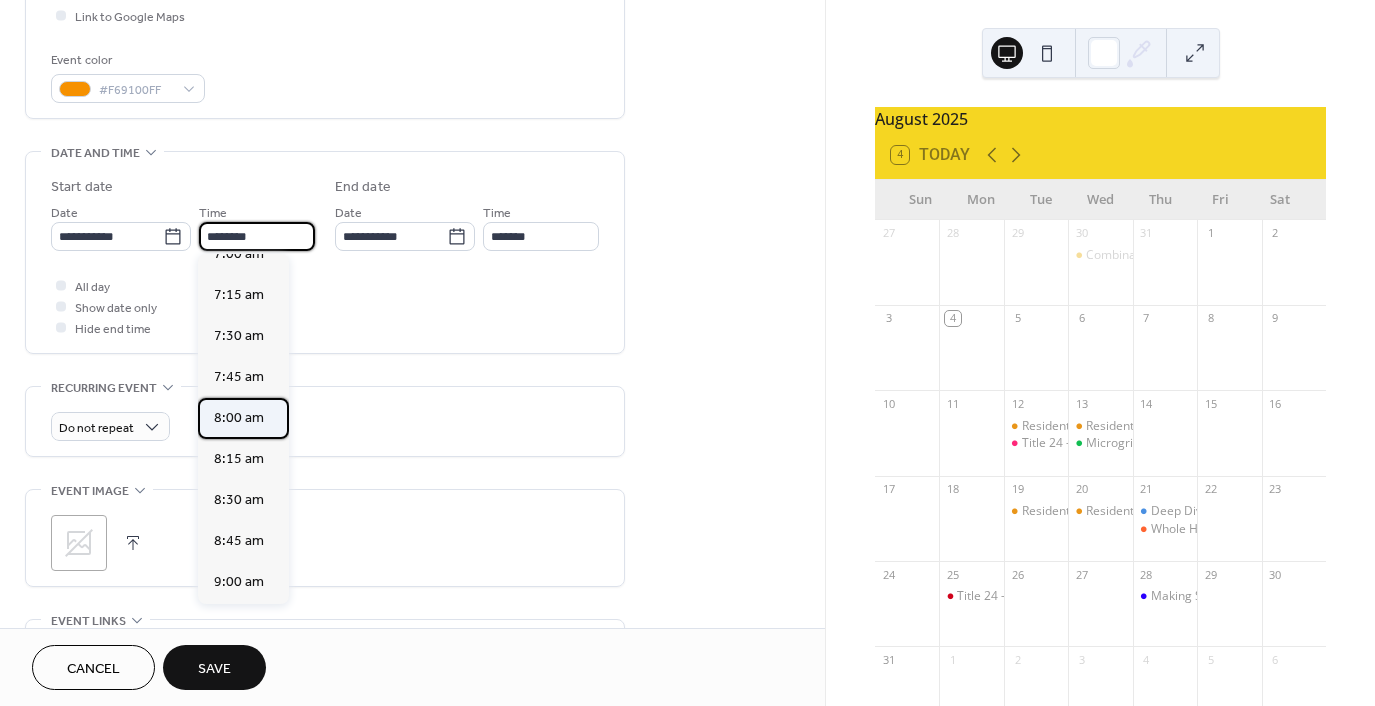 click on "8:00 am" at bounding box center (239, 418) 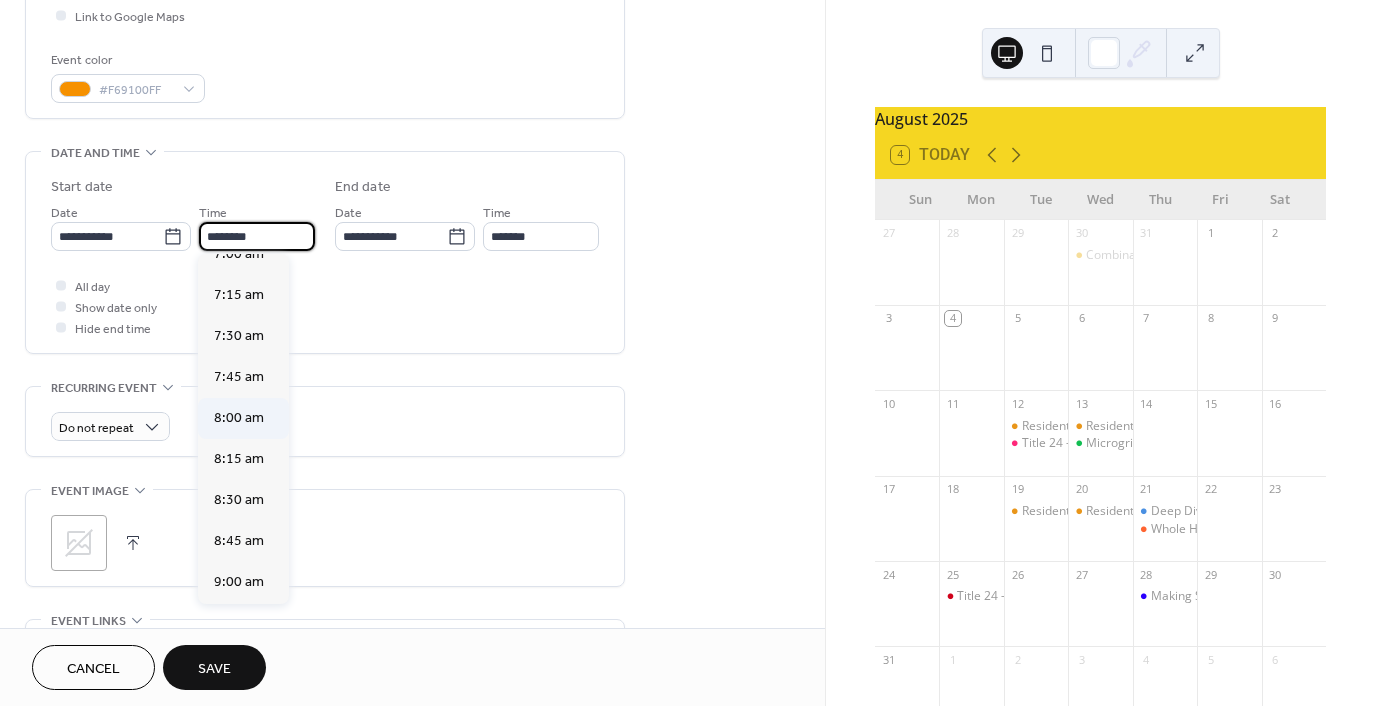 type on "*******" 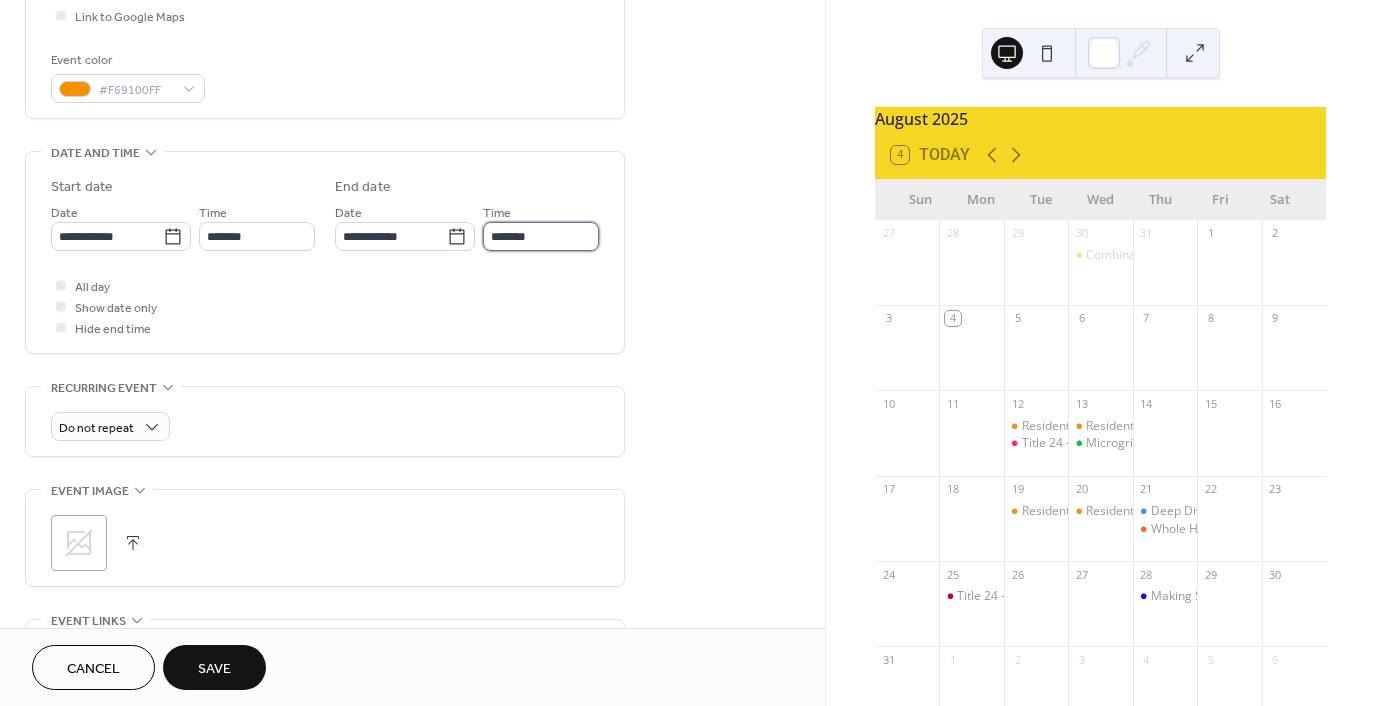 click on "*******" at bounding box center [541, 236] 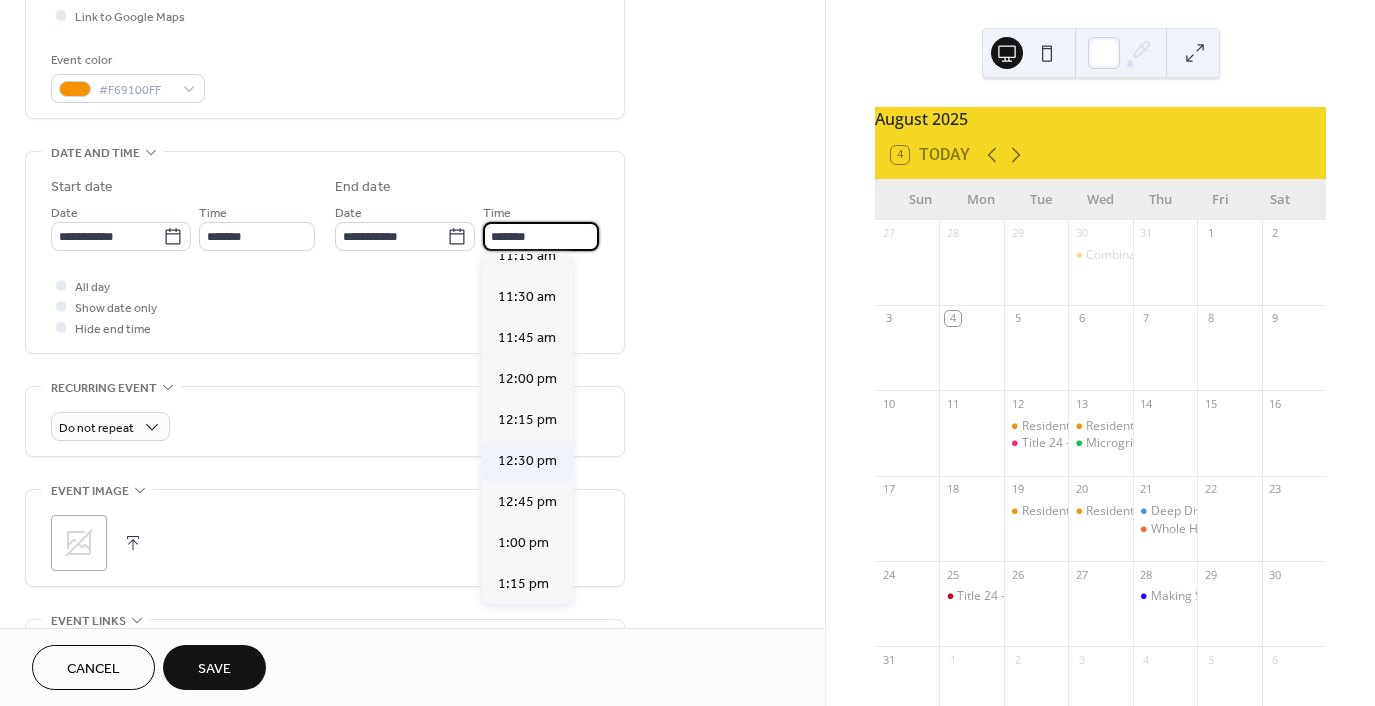 scroll, scrollTop: 500, scrollLeft: 0, axis: vertical 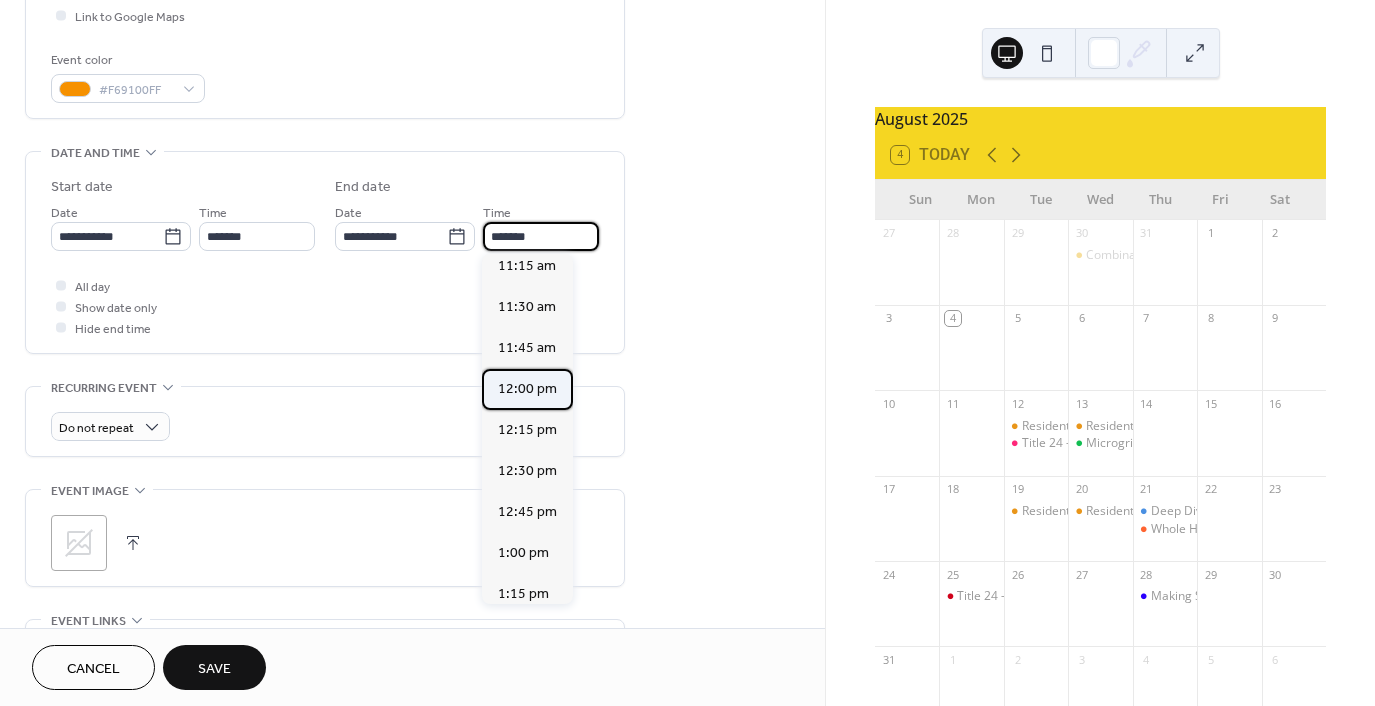click on "12:00 pm" at bounding box center (527, 389) 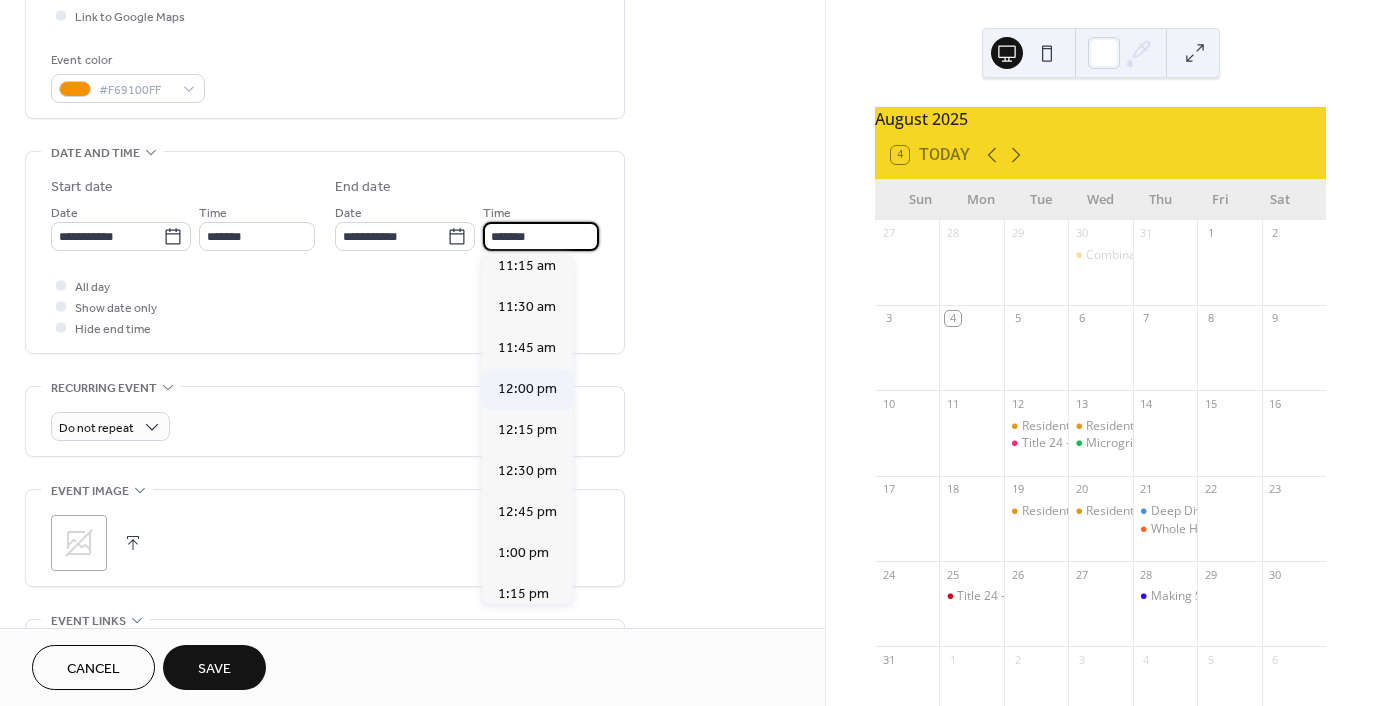 type on "********" 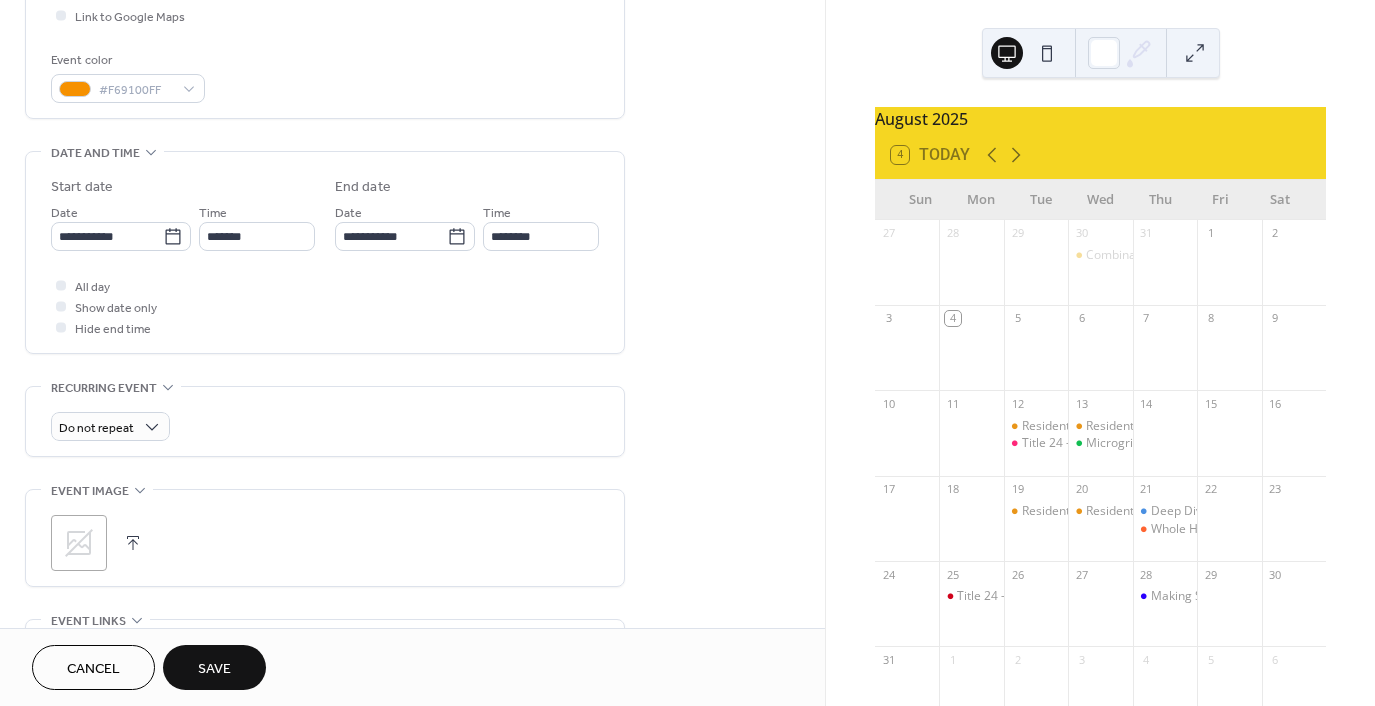 click on "**********" at bounding box center [412, 340] 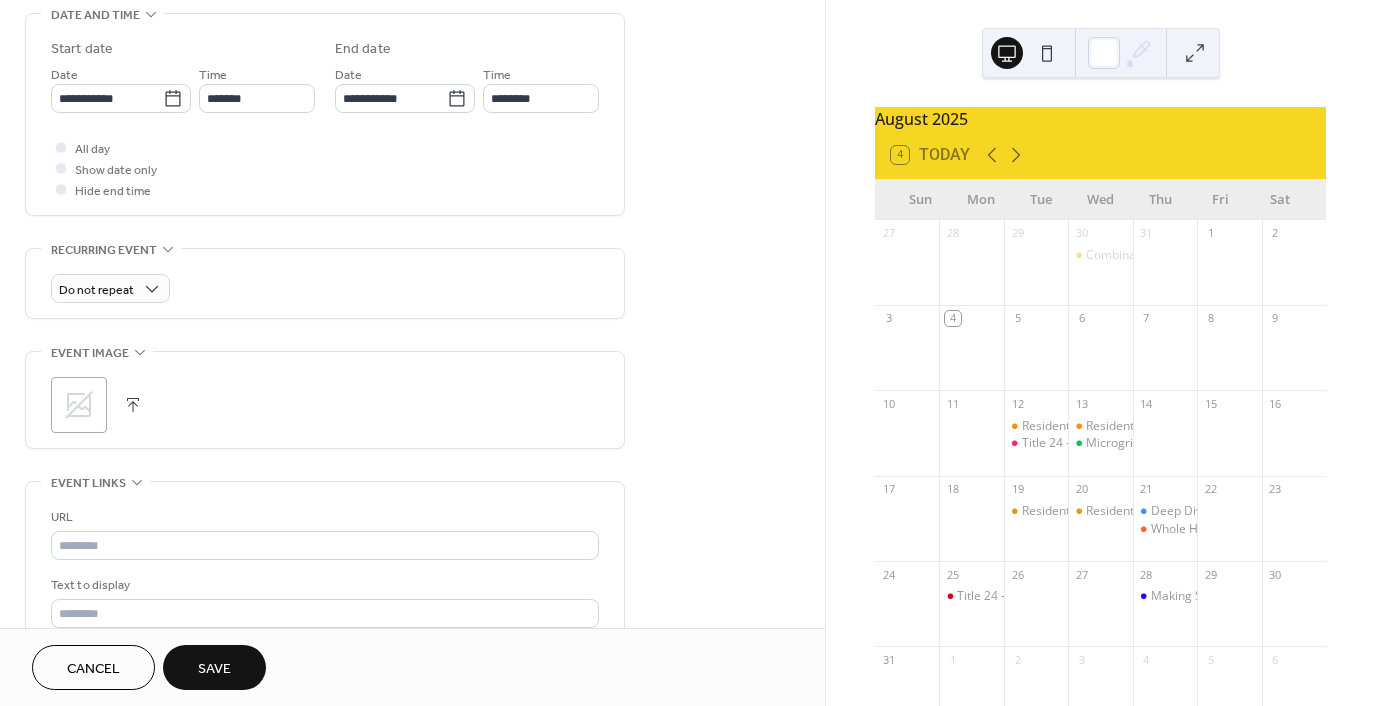 scroll, scrollTop: 700, scrollLeft: 0, axis: vertical 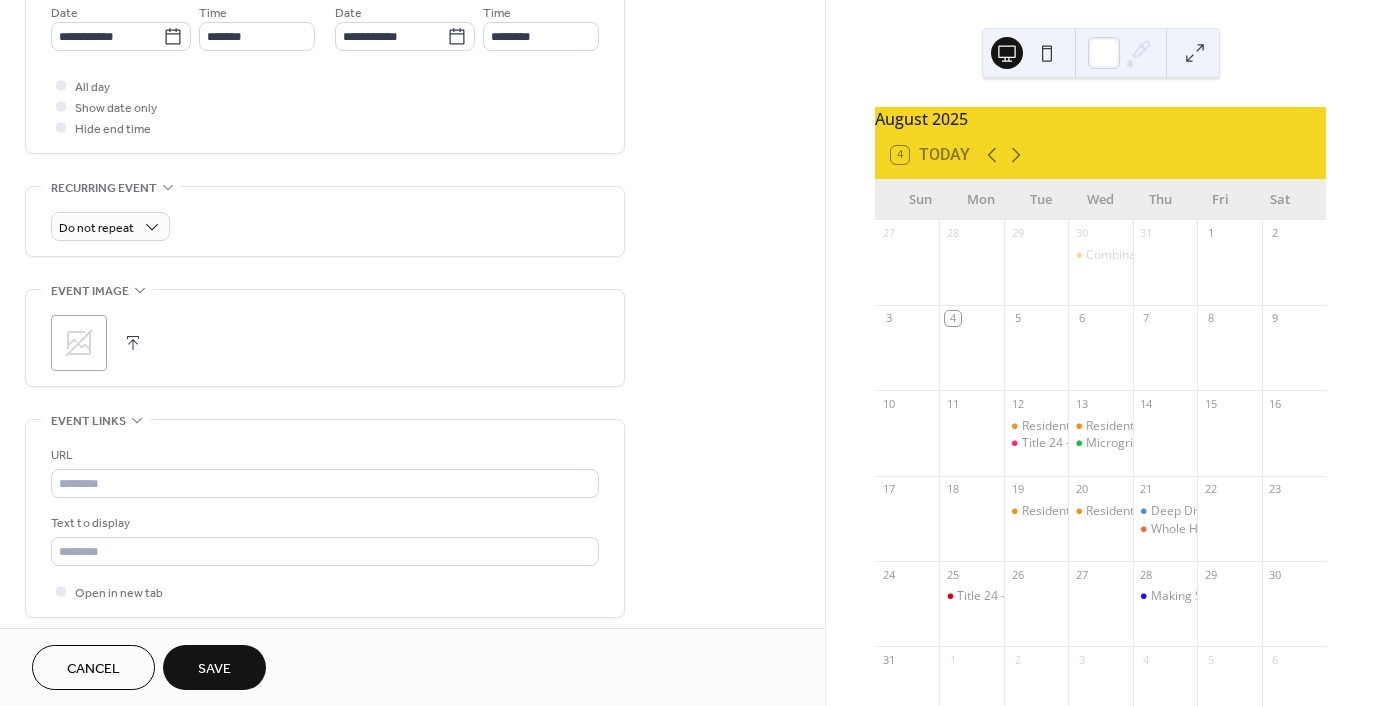 click on ";" at bounding box center (79, 343) 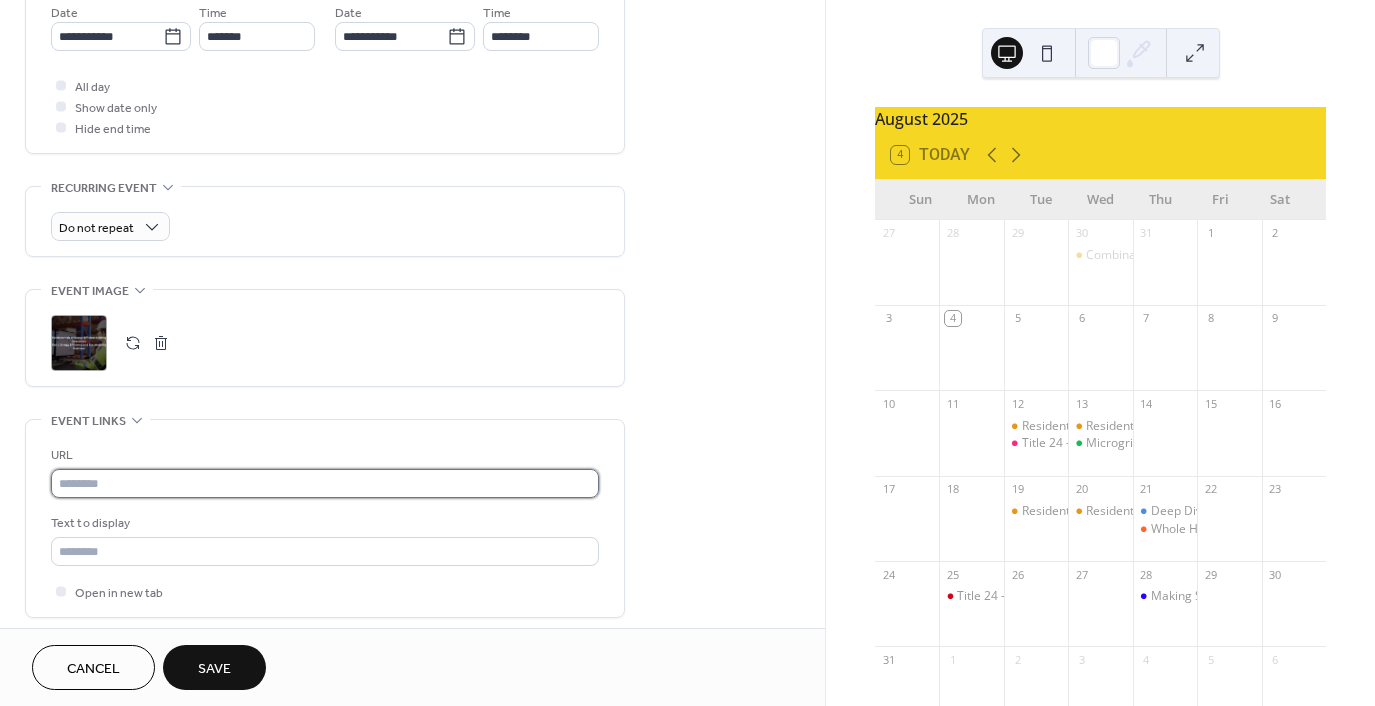 click at bounding box center (325, 483) 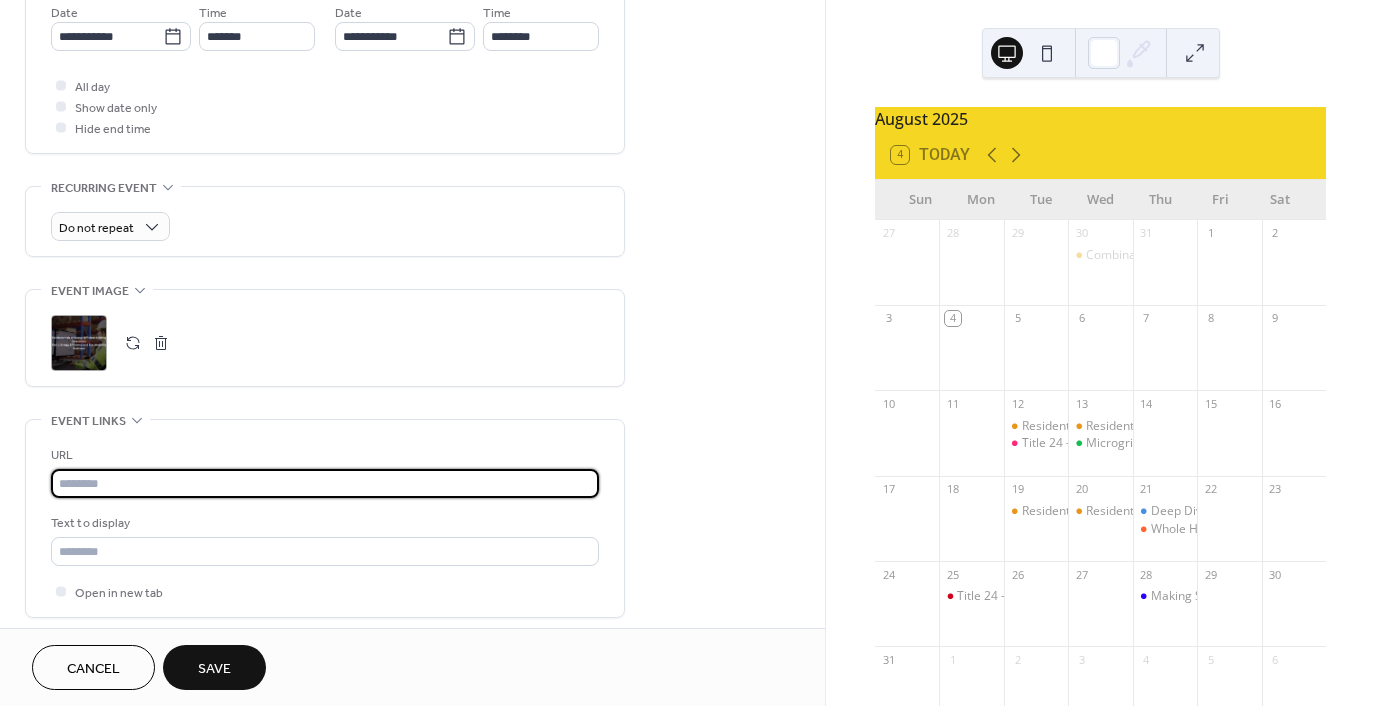 paste on "**********" 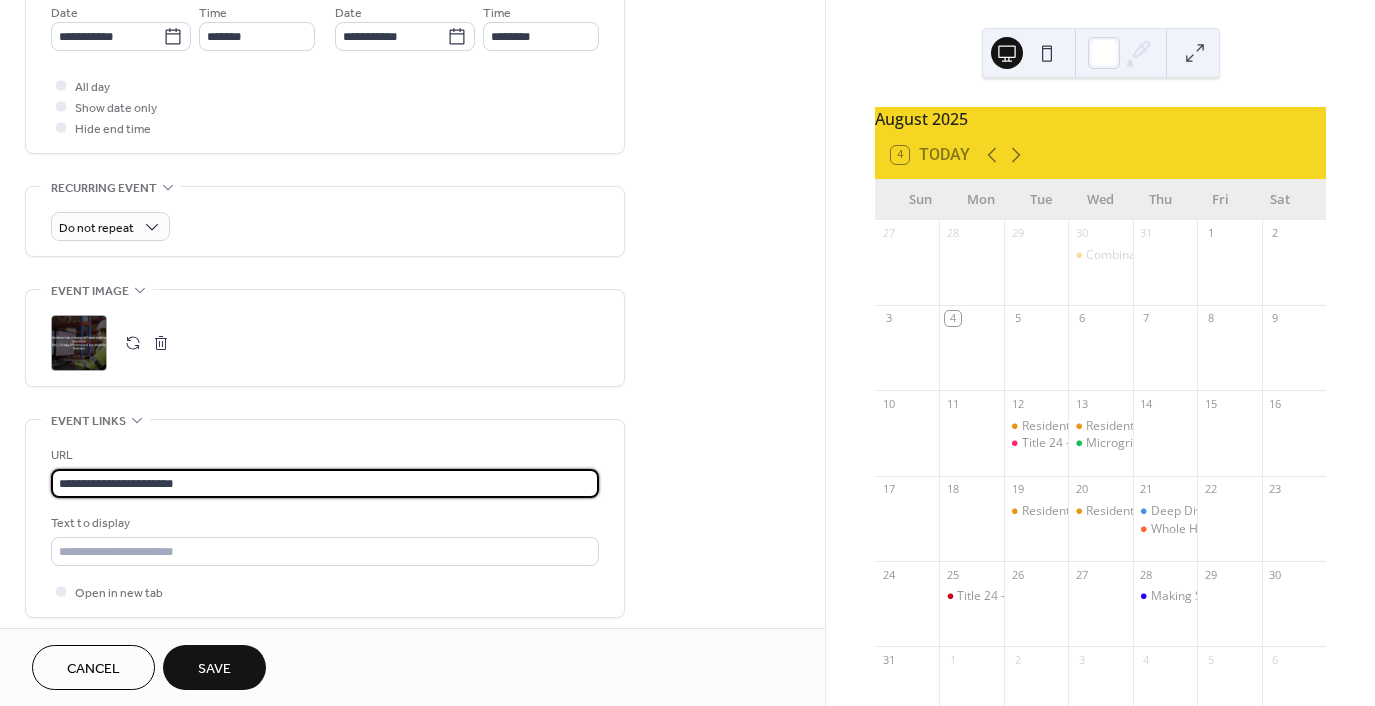 type on "**********" 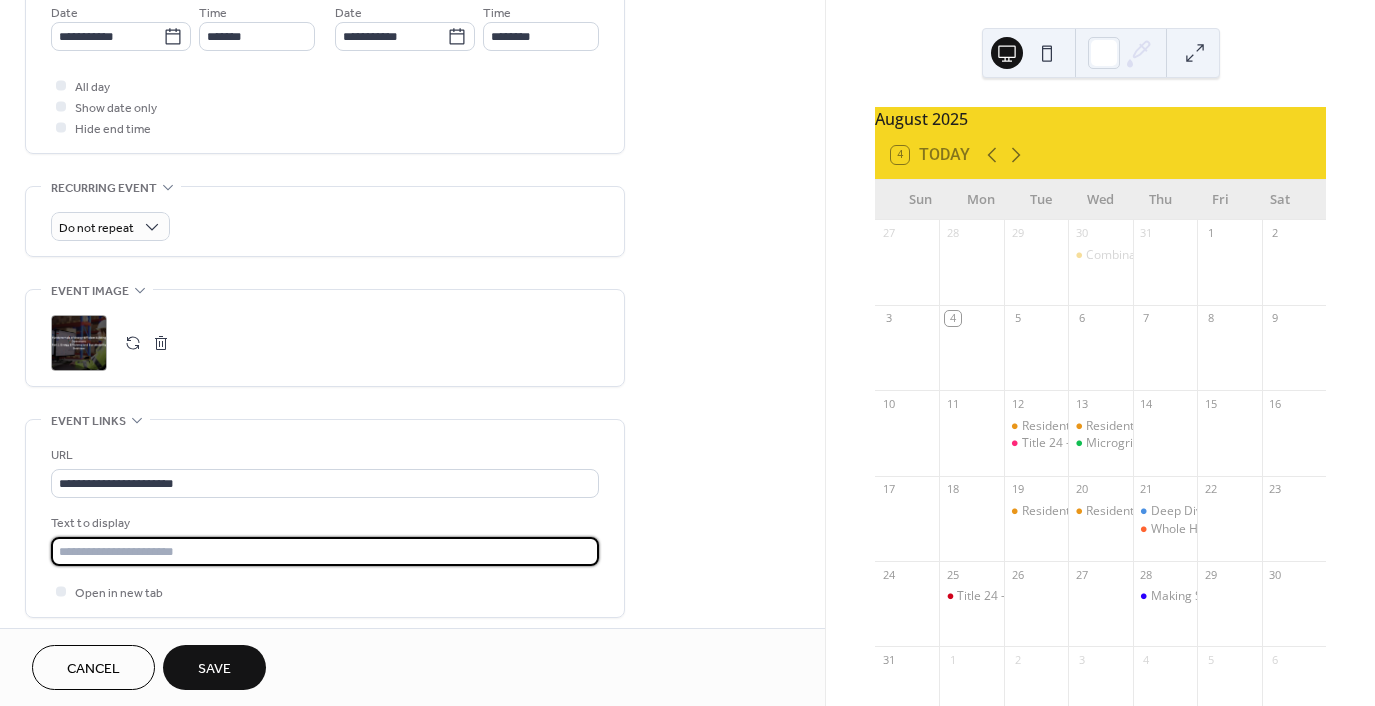 click at bounding box center [325, 551] 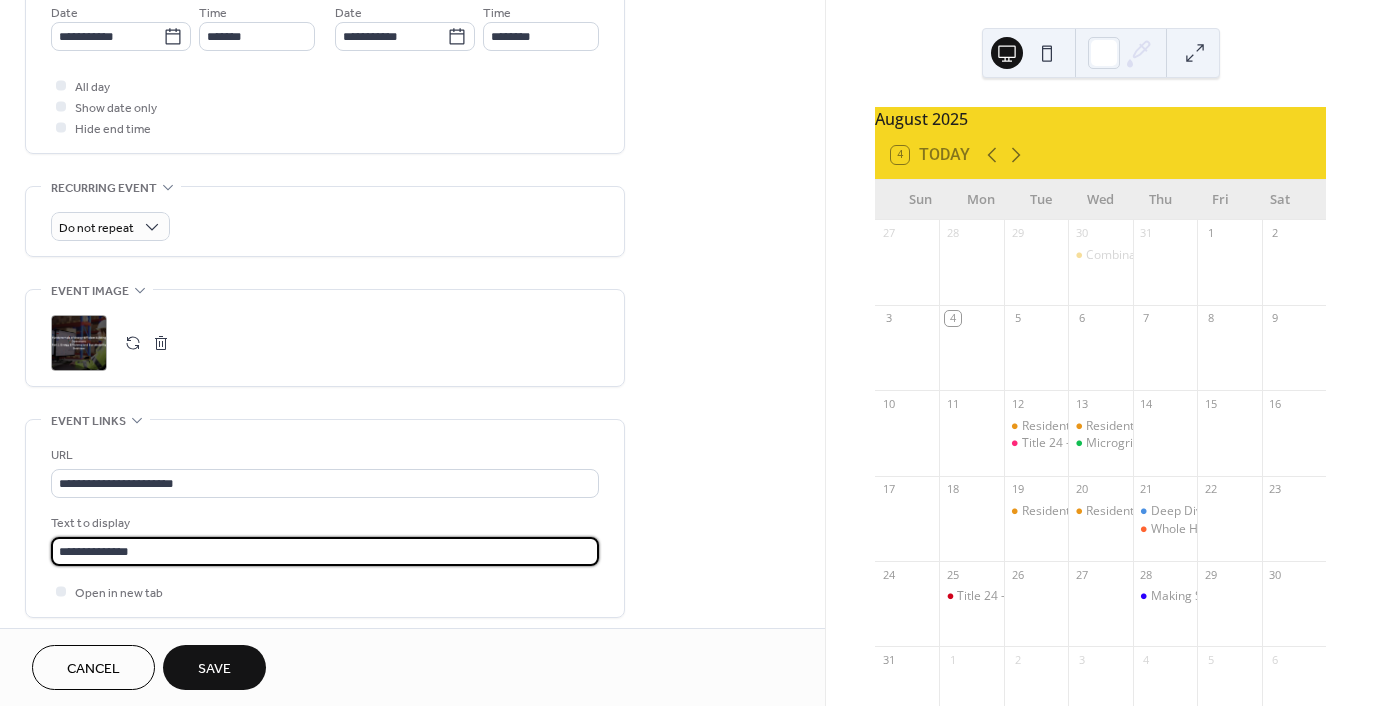 click on "**********" at bounding box center [412, 140] 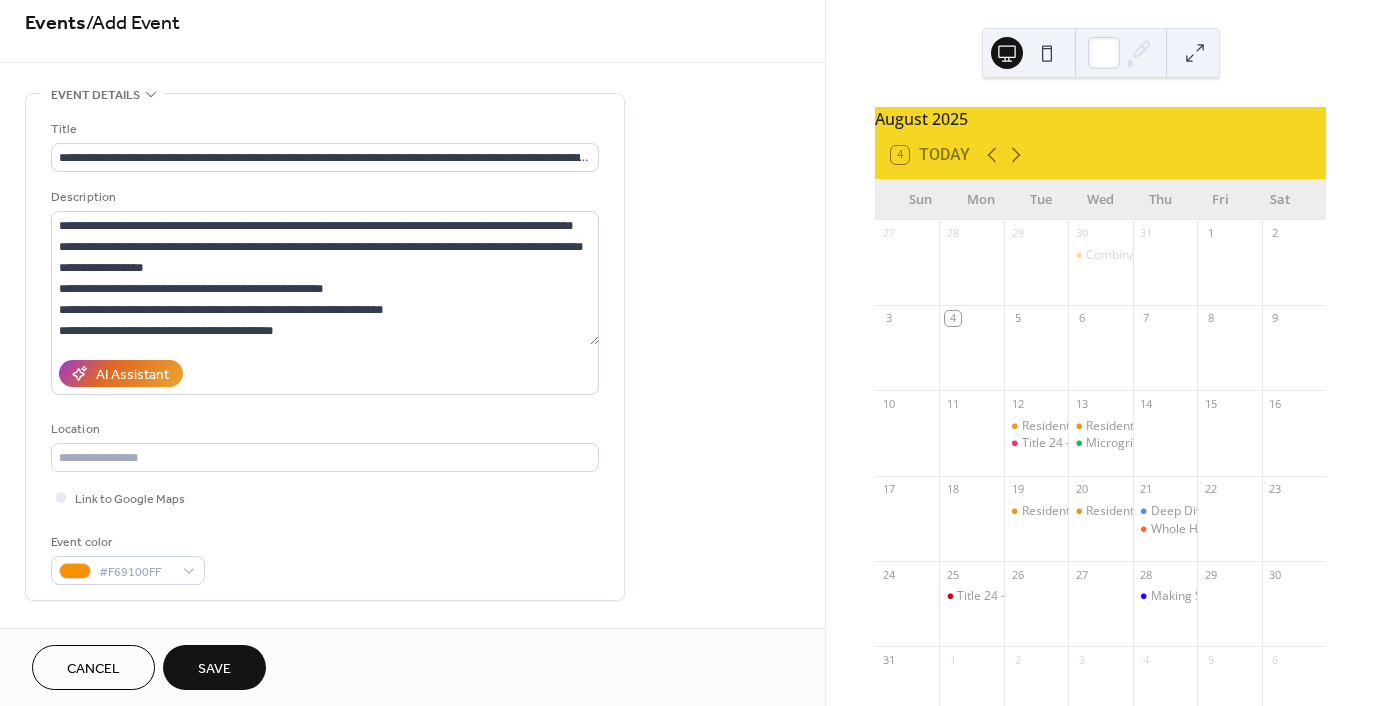 scroll, scrollTop: 0, scrollLeft: 0, axis: both 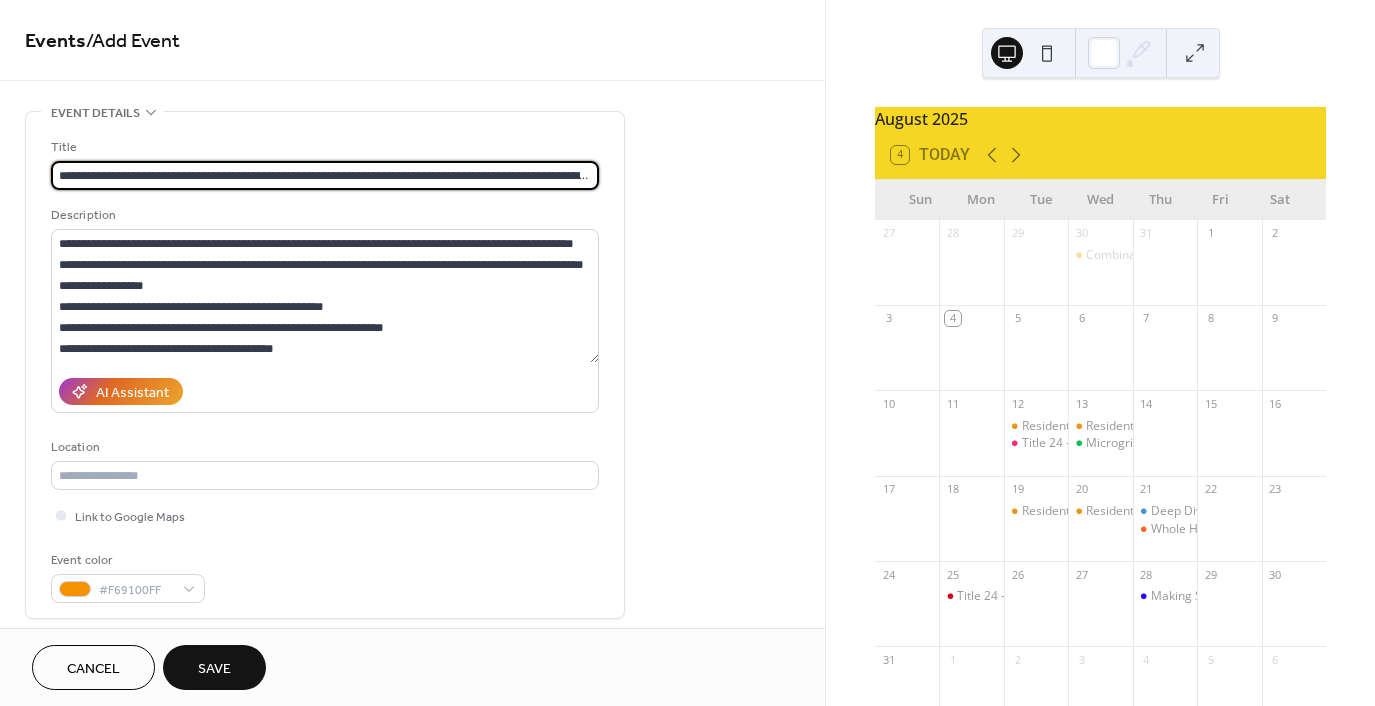 drag, startPoint x: 418, startPoint y: 174, endPoint x: 636, endPoint y: 173, distance: 218.00229 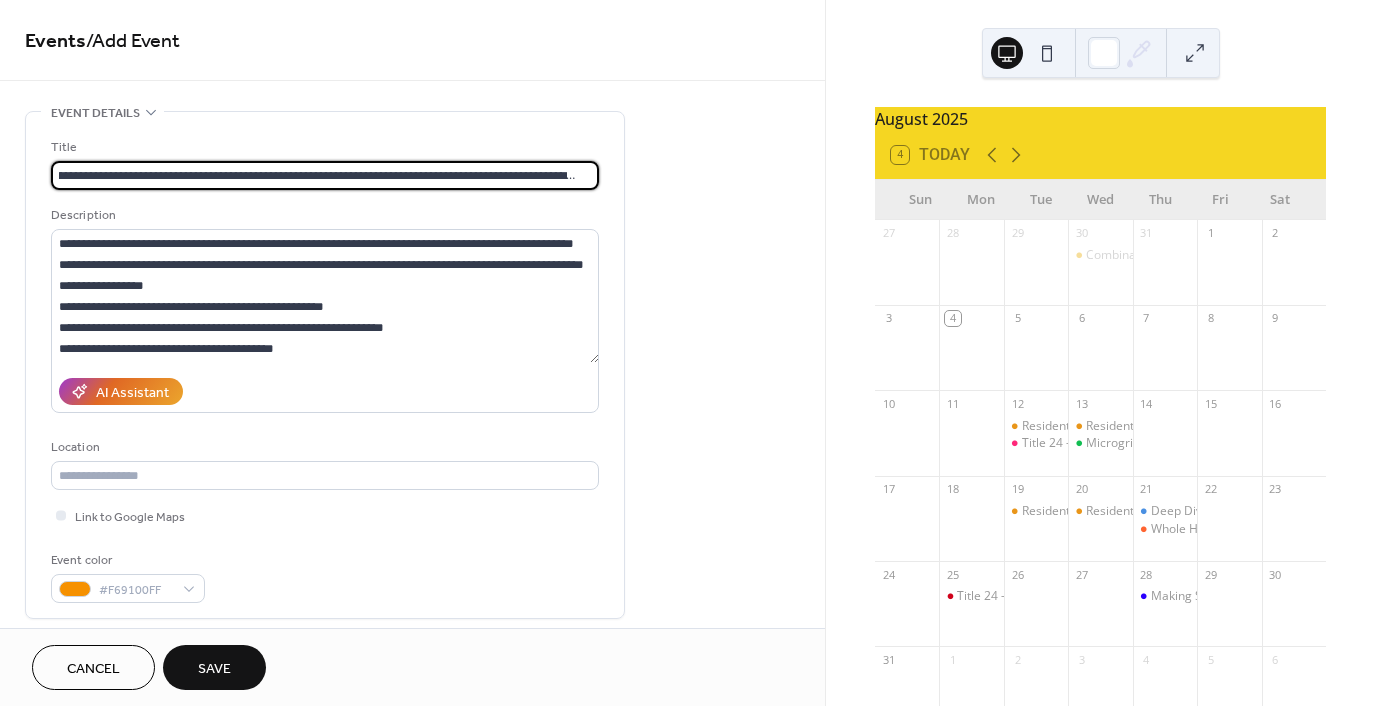 drag, startPoint x: 530, startPoint y: 169, endPoint x: 616, endPoint y: 168, distance: 86.00581 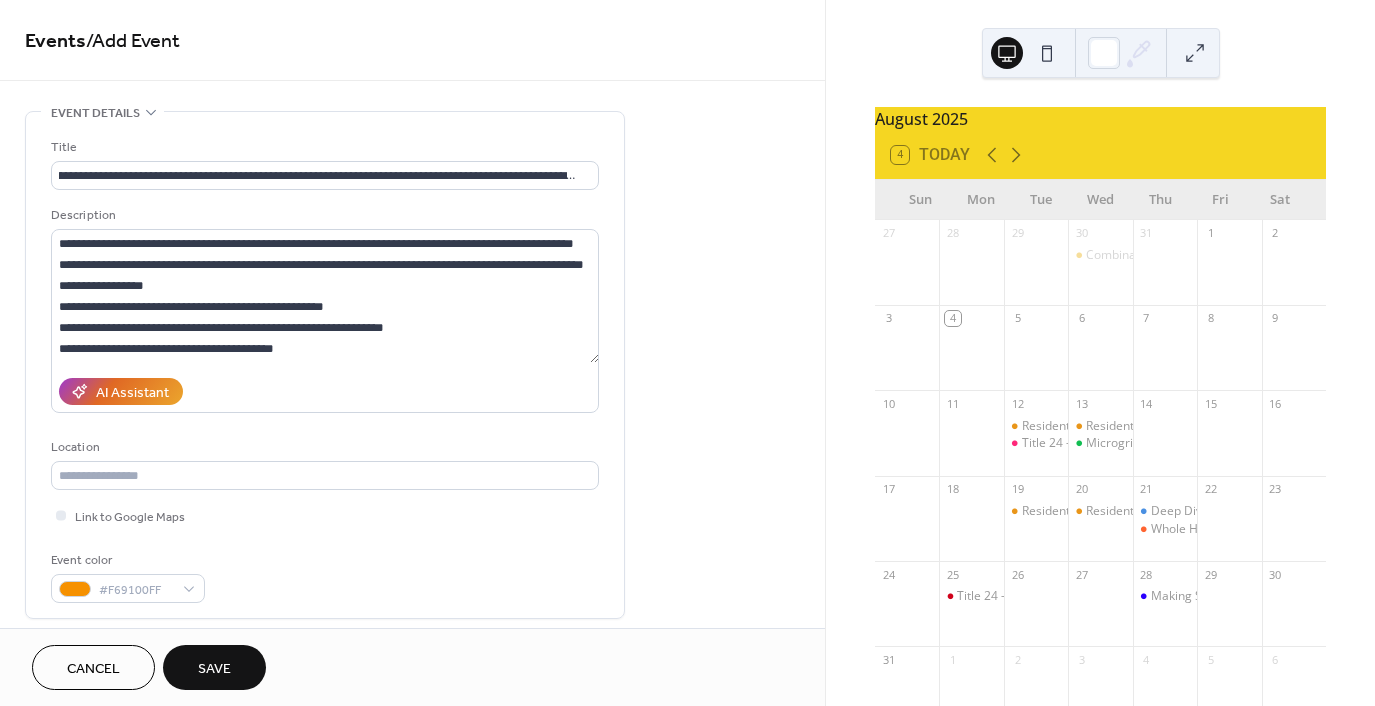 scroll, scrollTop: 0, scrollLeft: 0, axis: both 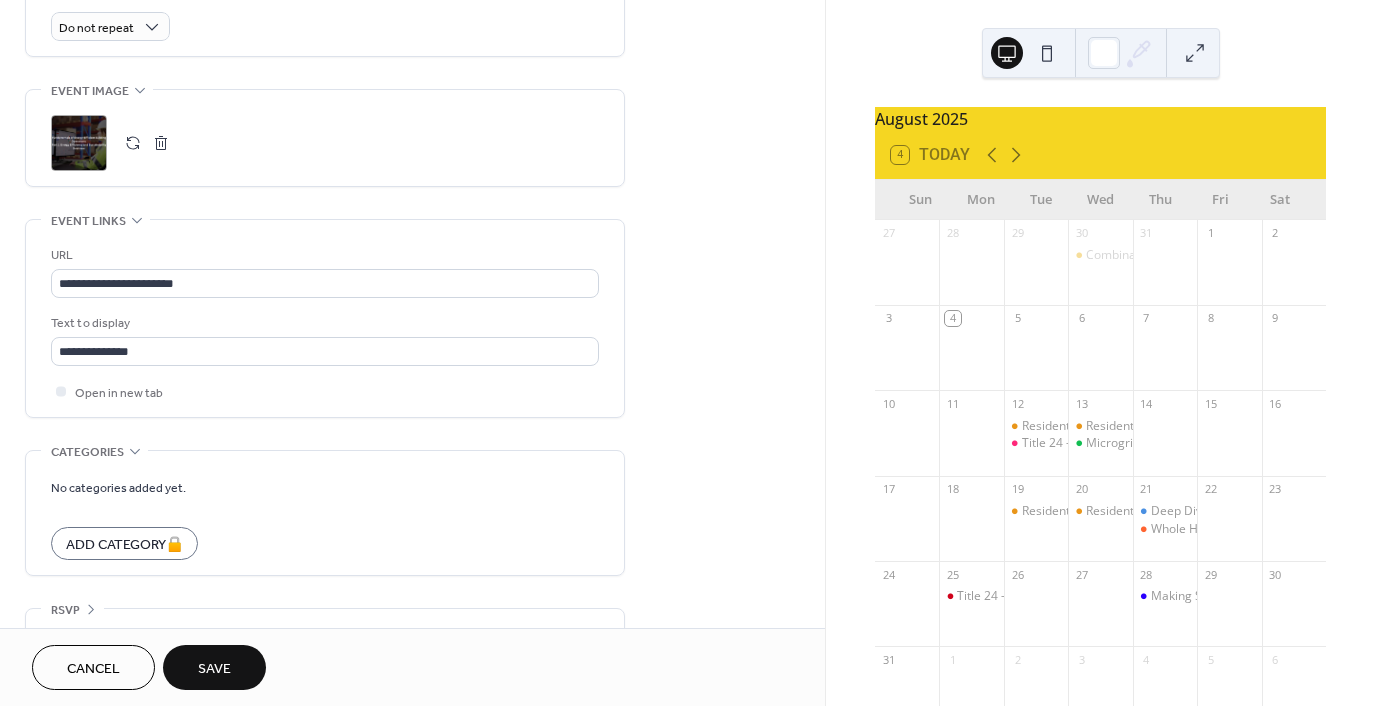 click on "Save" at bounding box center (214, 669) 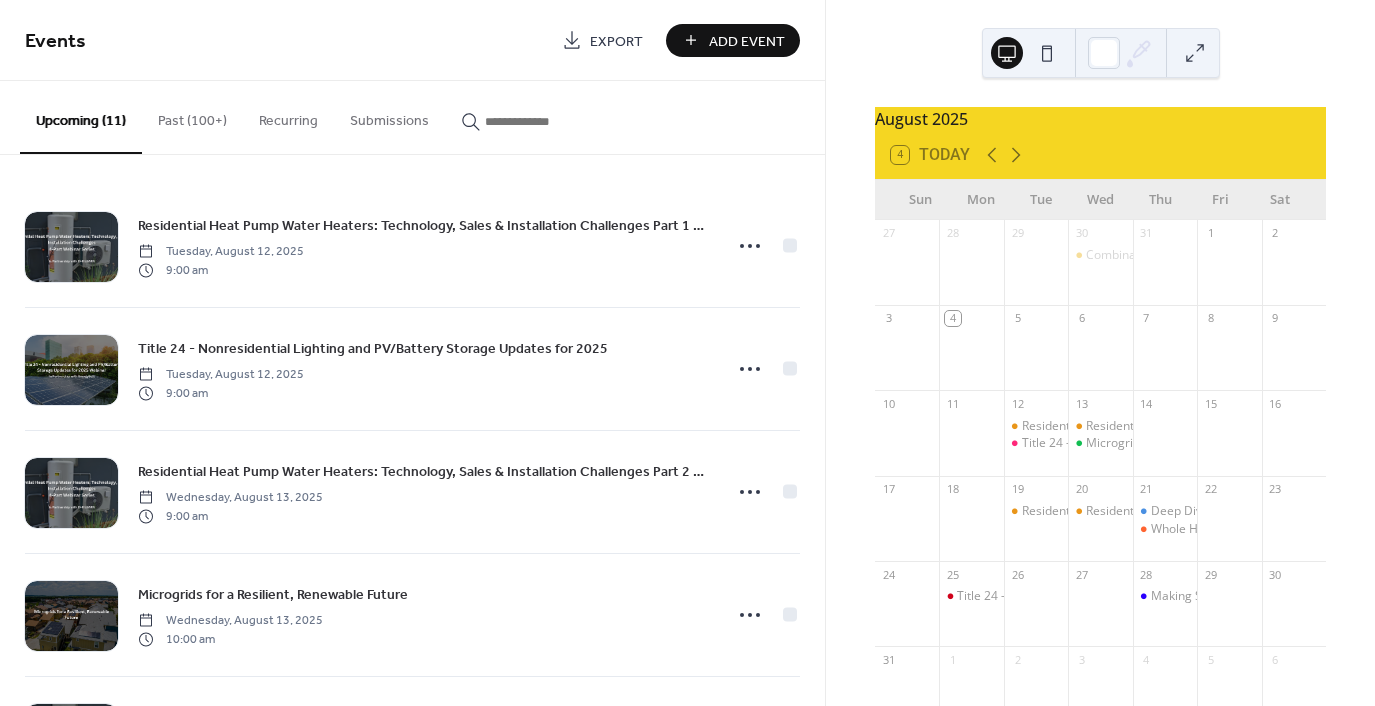 click on "Add Event" at bounding box center [747, 41] 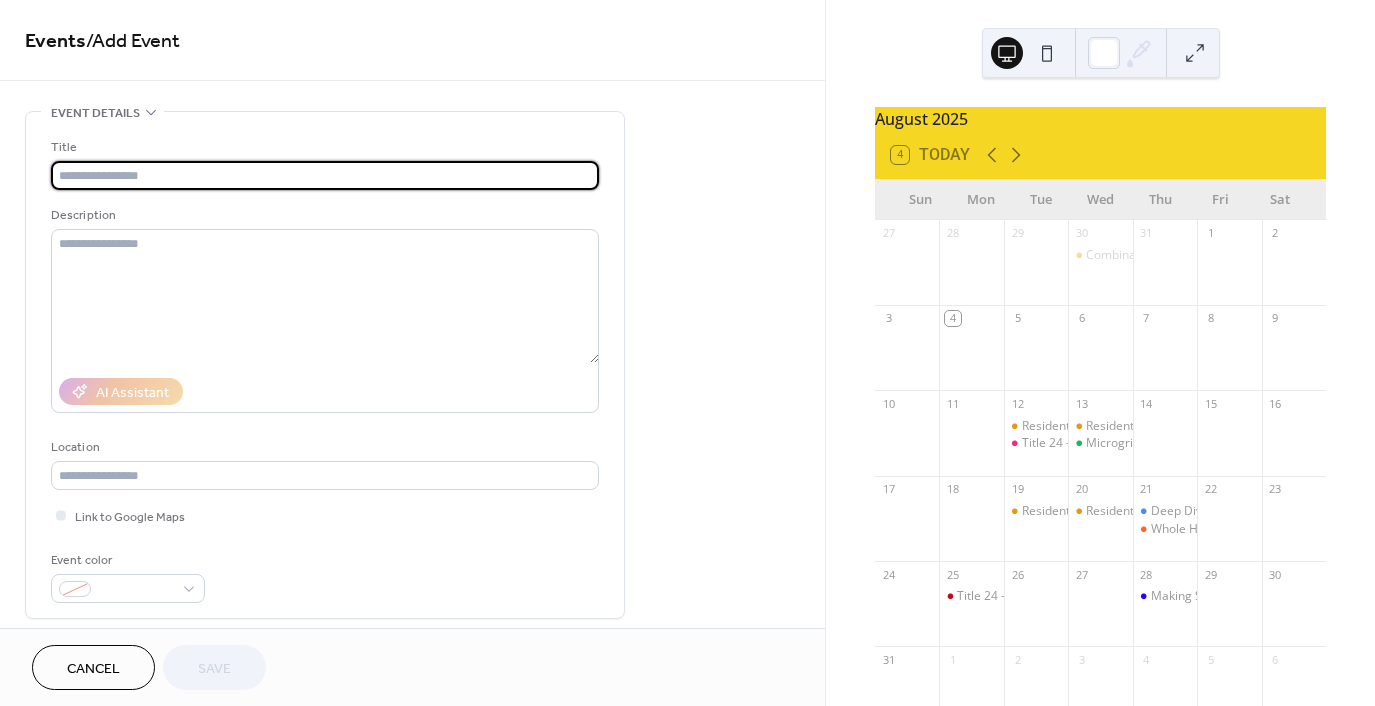 paste on "**********" 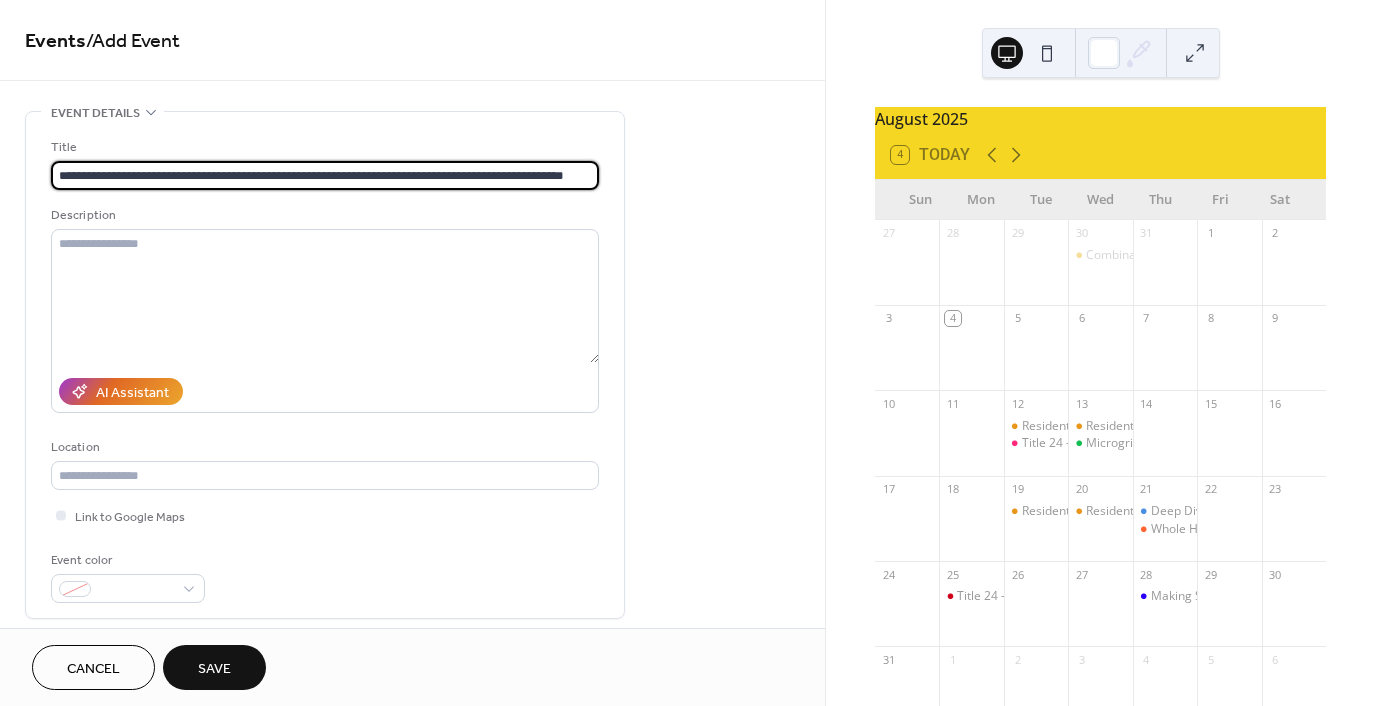 scroll, scrollTop: 0, scrollLeft: 1, axis: horizontal 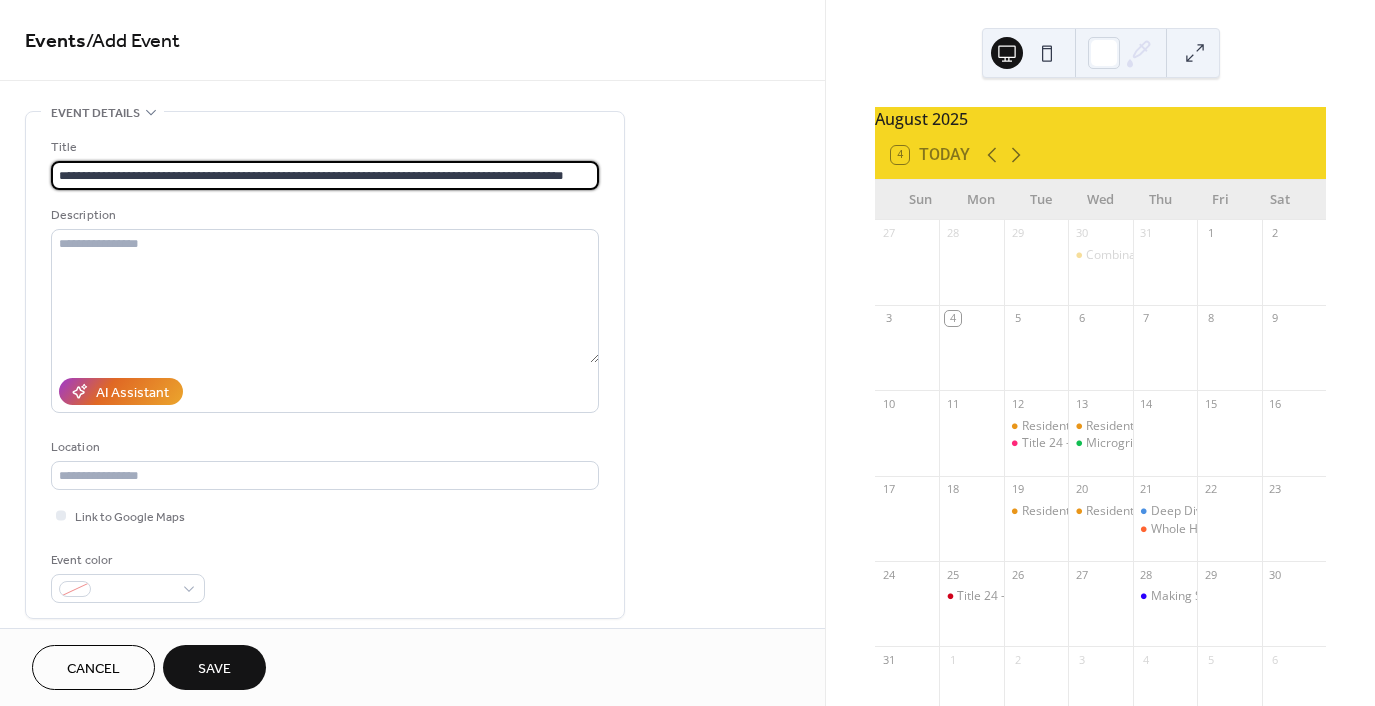 drag, startPoint x: 479, startPoint y: 180, endPoint x: 643, endPoint y: 170, distance: 164.3046 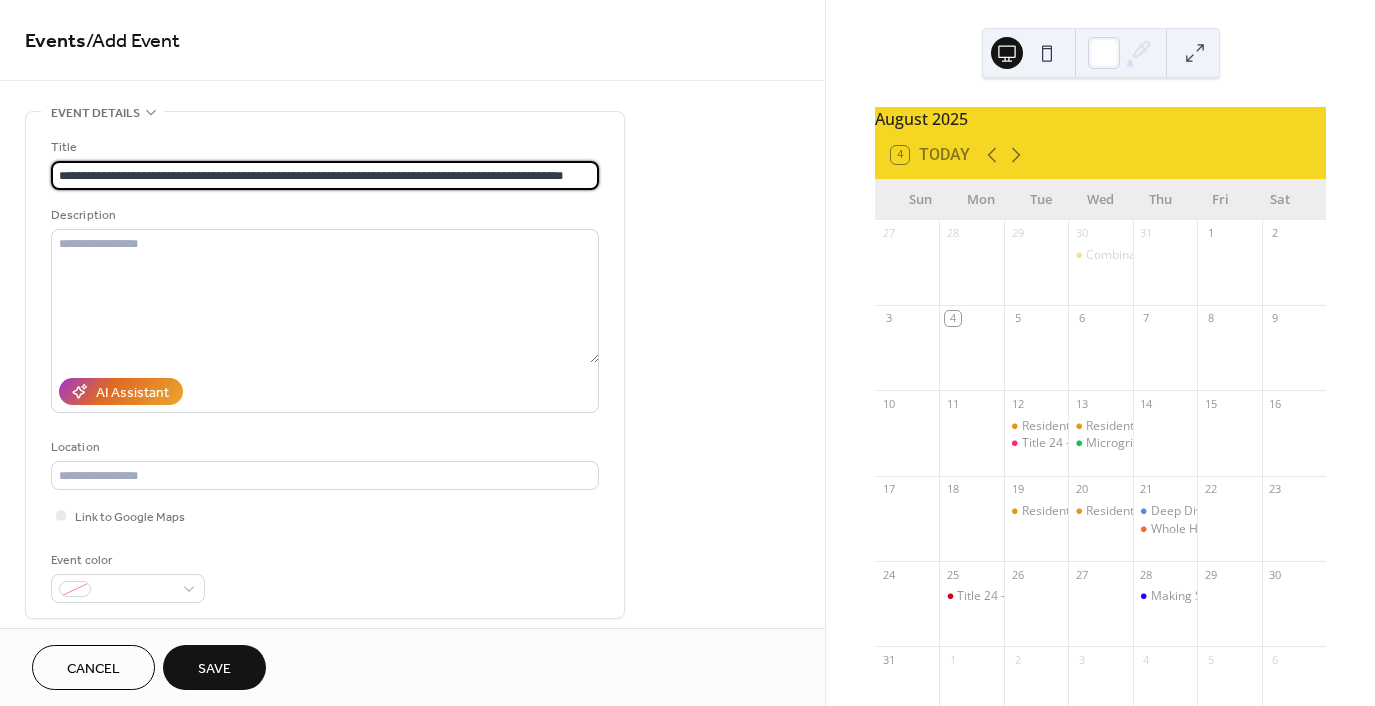 type on "**********" 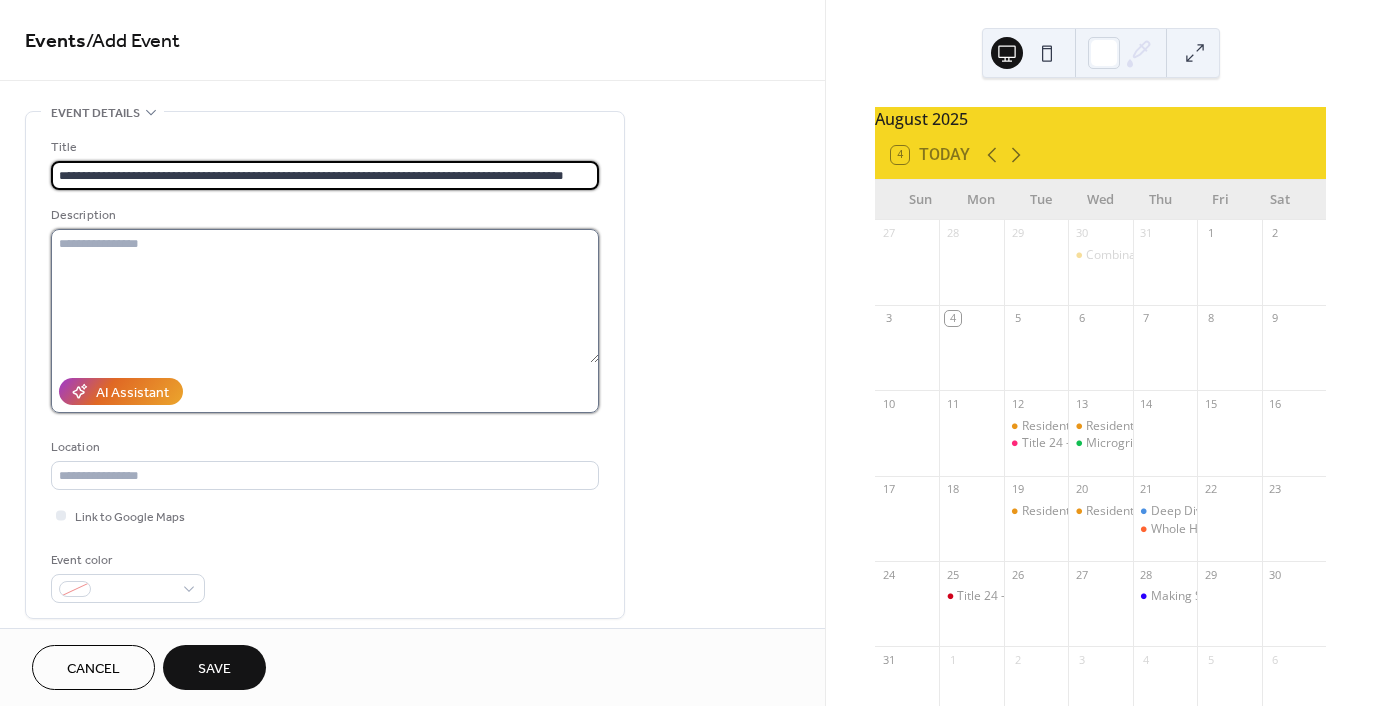 click at bounding box center [325, 296] 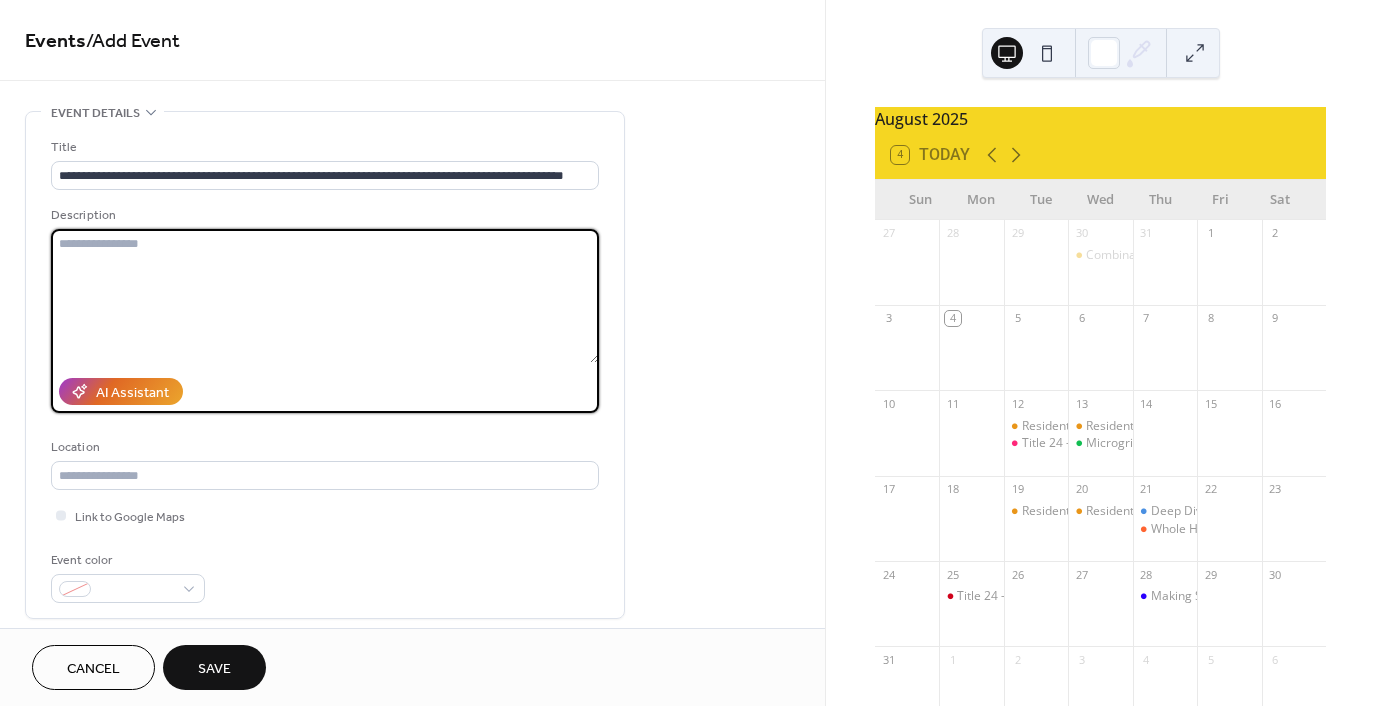 paste on "**********" 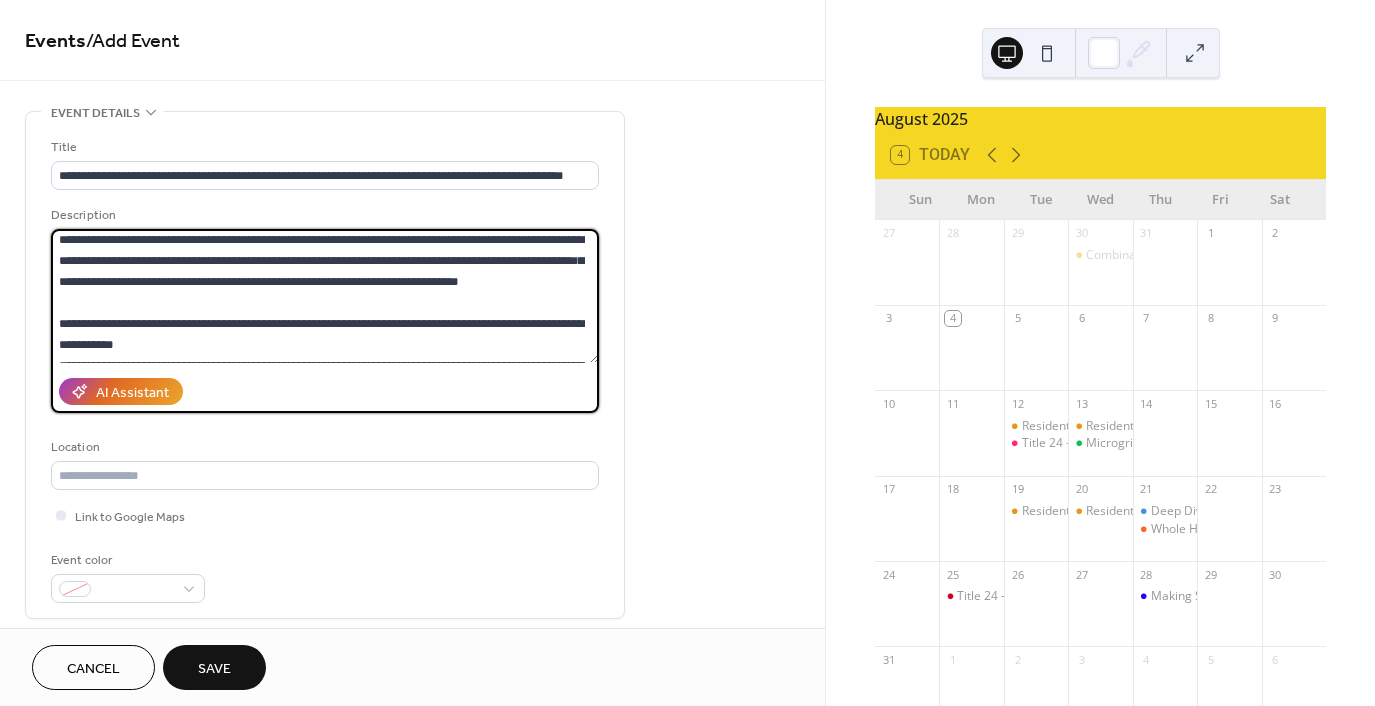 scroll, scrollTop: 0, scrollLeft: 0, axis: both 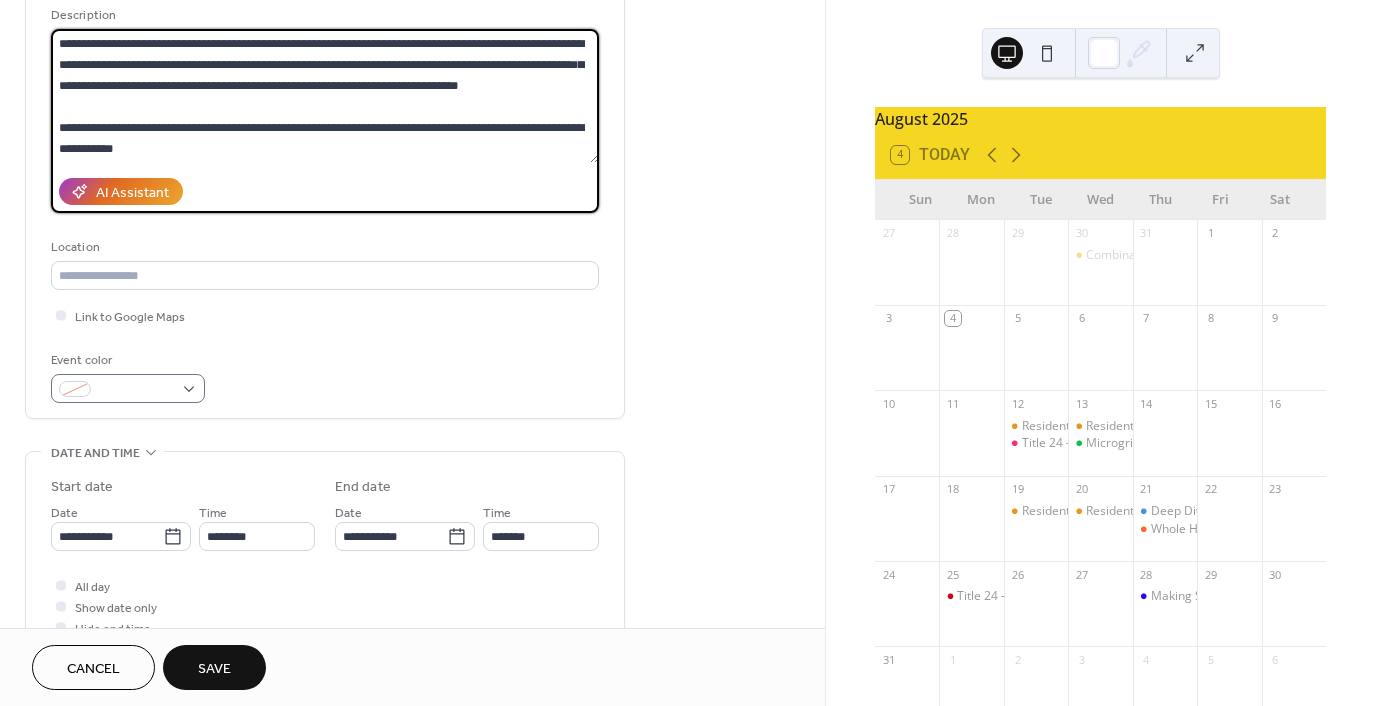 type on "**********" 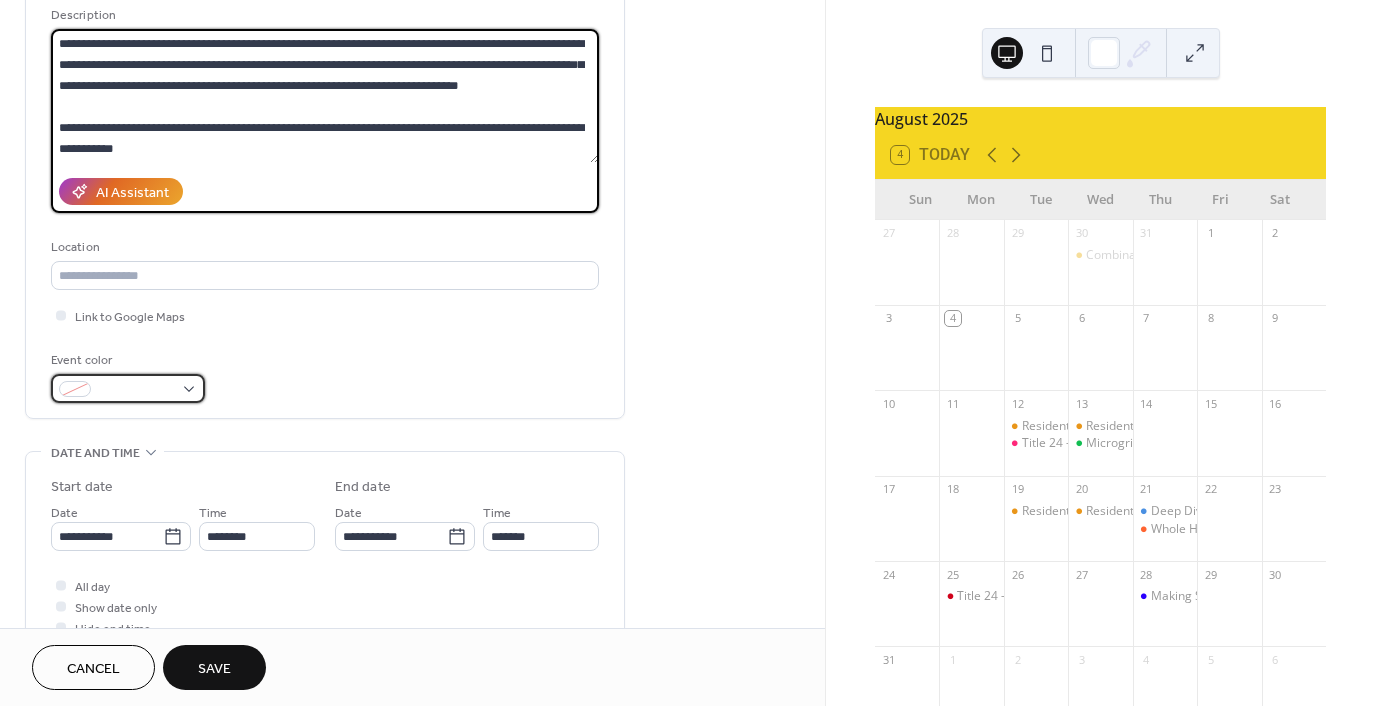 click at bounding box center (128, 388) 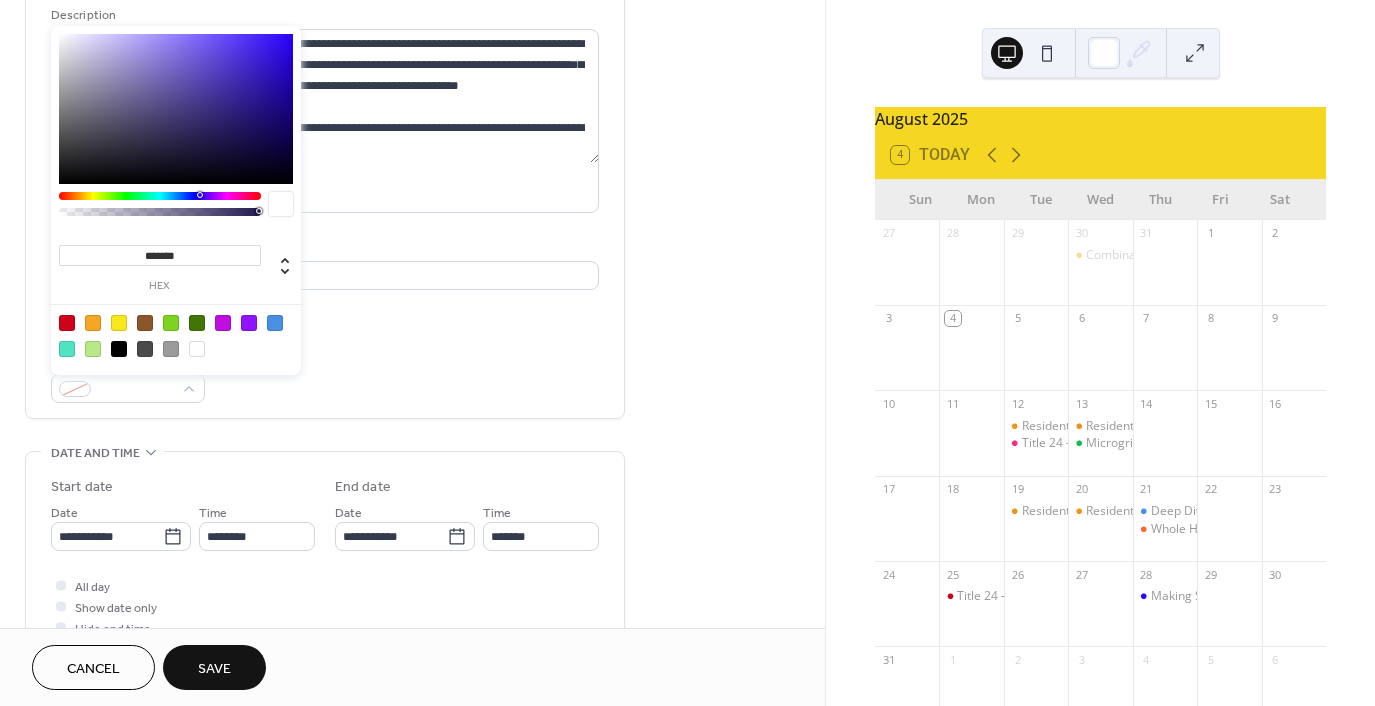 click at bounding box center (93, 323) 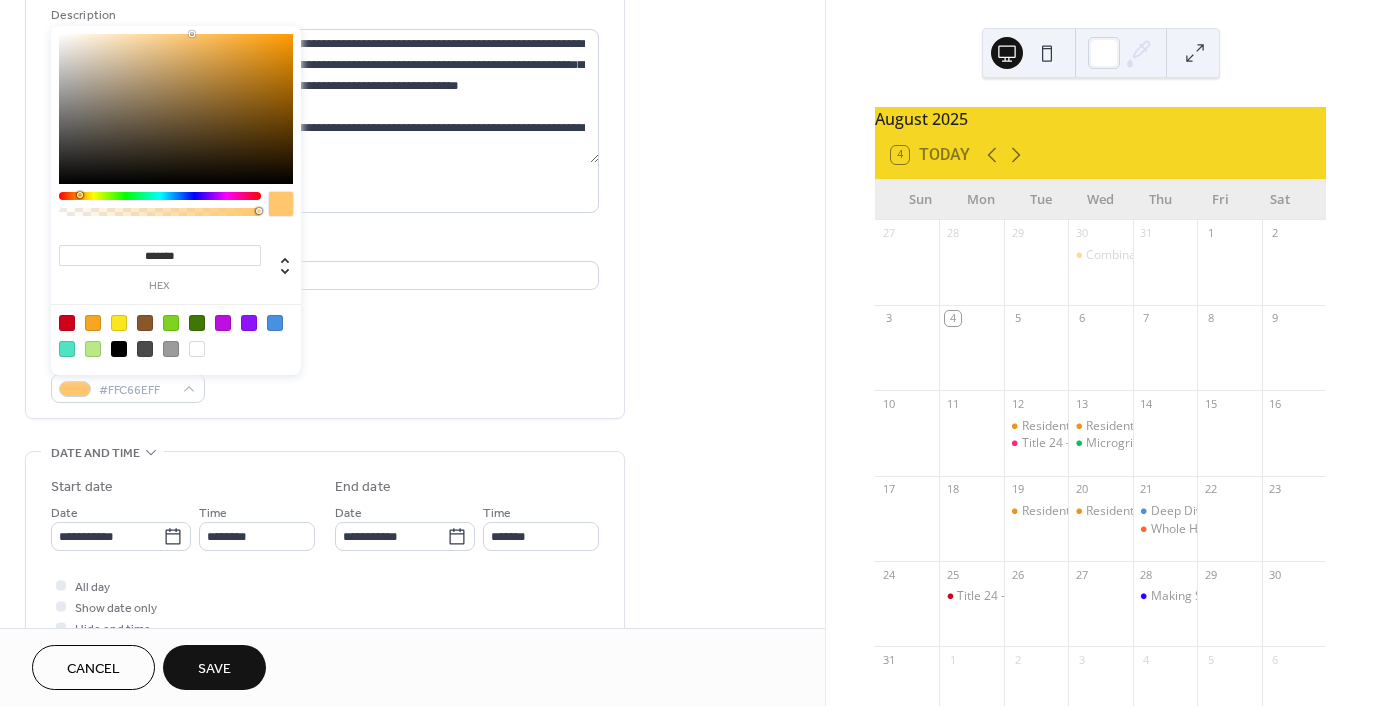 drag, startPoint x: 255, startPoint y: 39, endPoint x: 192, endPoint y: 34, distance: 63.1981 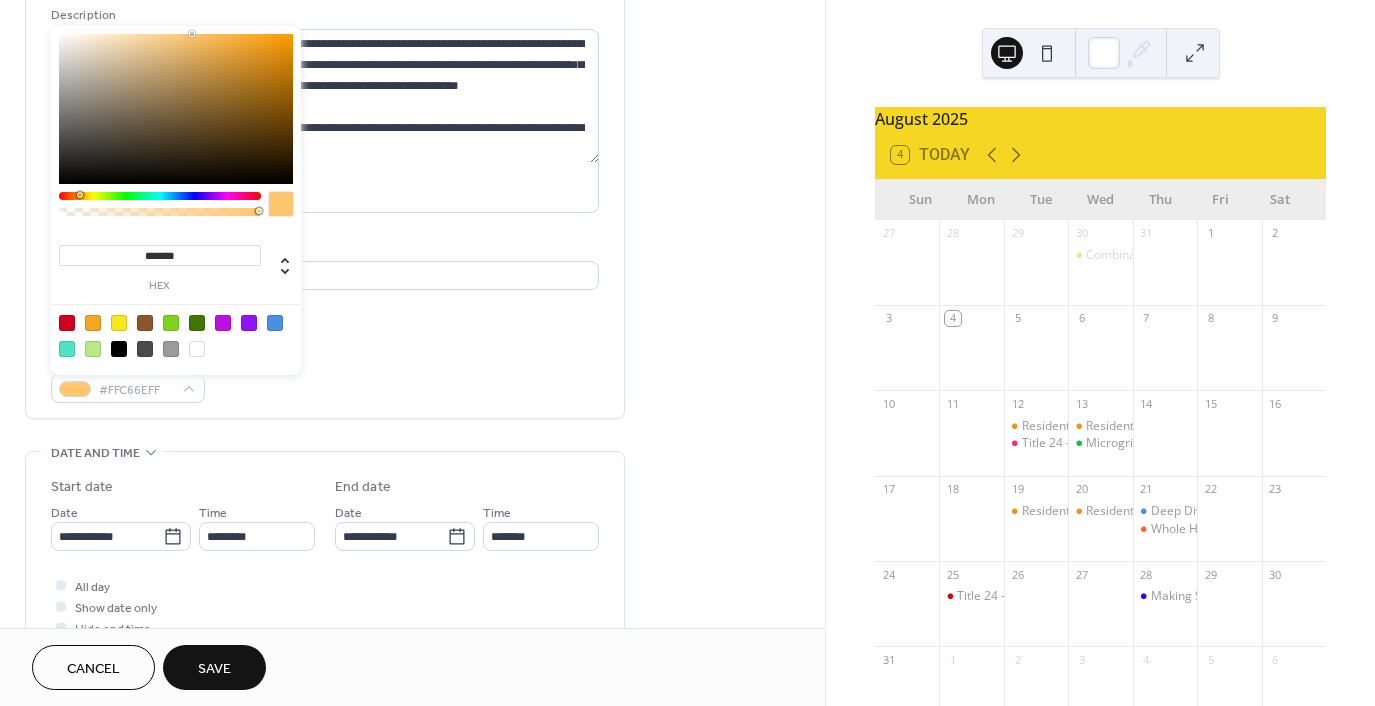 click at bounding box center [176, 109] 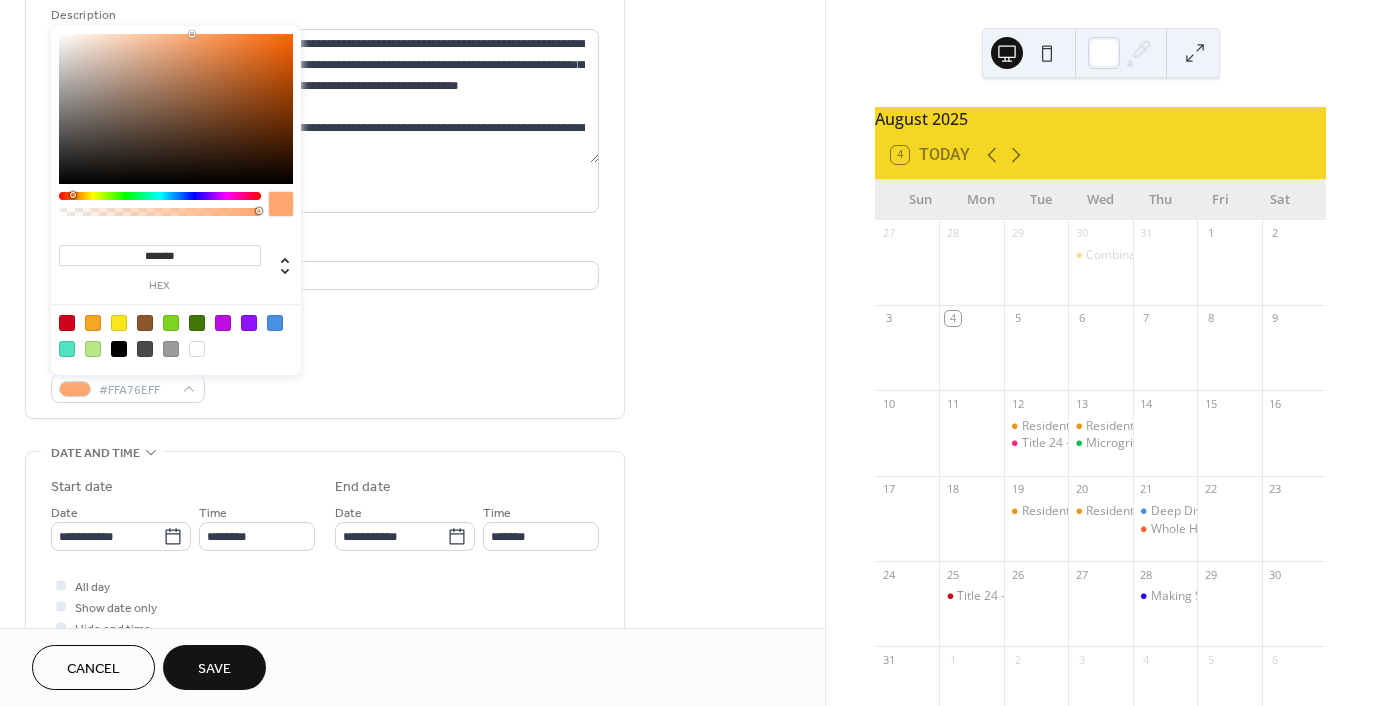 drag, startPoint x: 85, startPoint y: 196, endPoint x: 70, endPoint y: 196, distance: 15 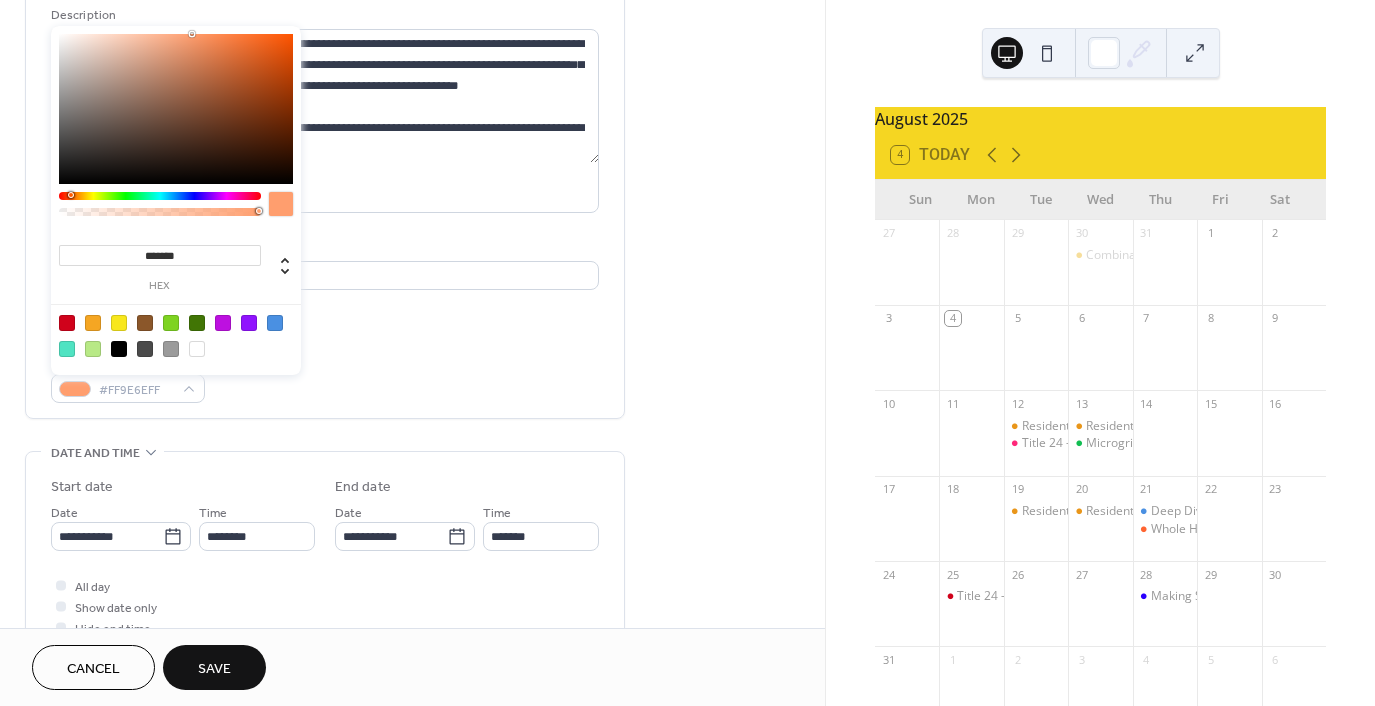 drag, startPoint x: 187, startPoint y: 29, endPoint x: 206, endPoint y: 35, distance: 19.924858 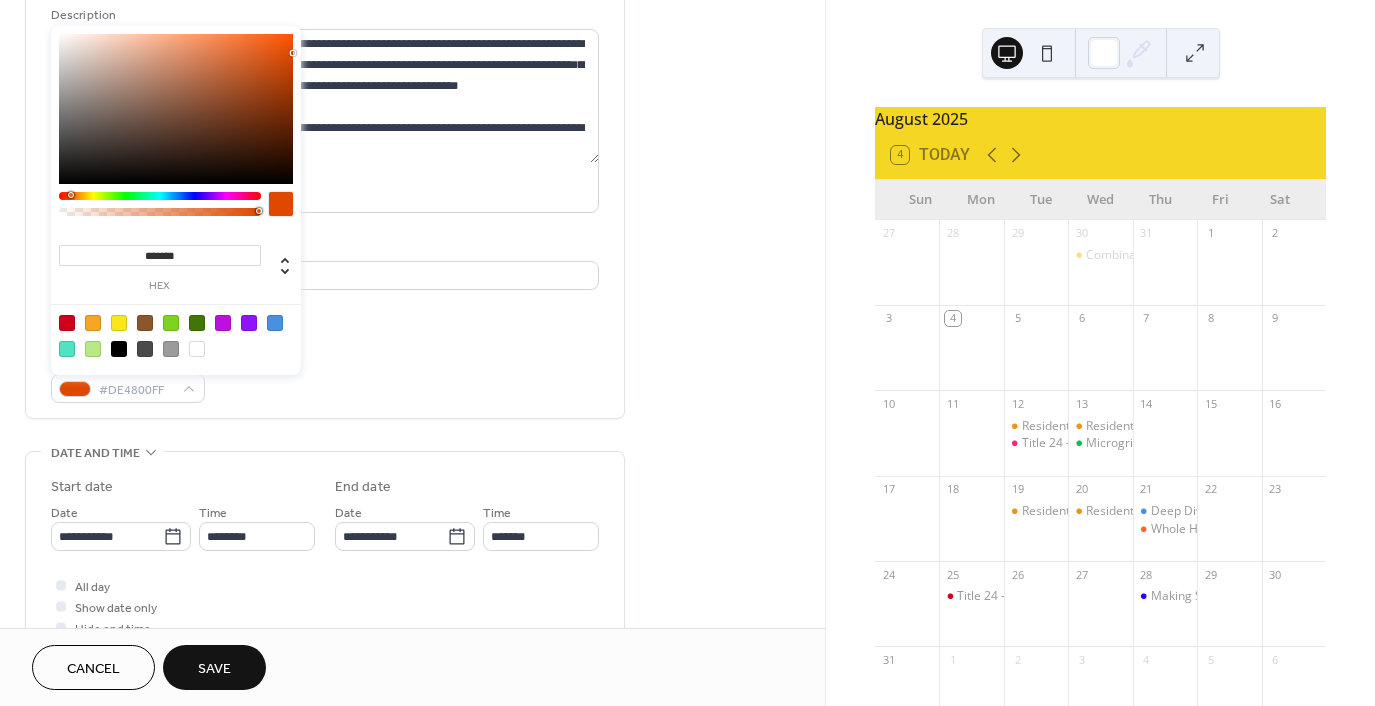 type on "*******" 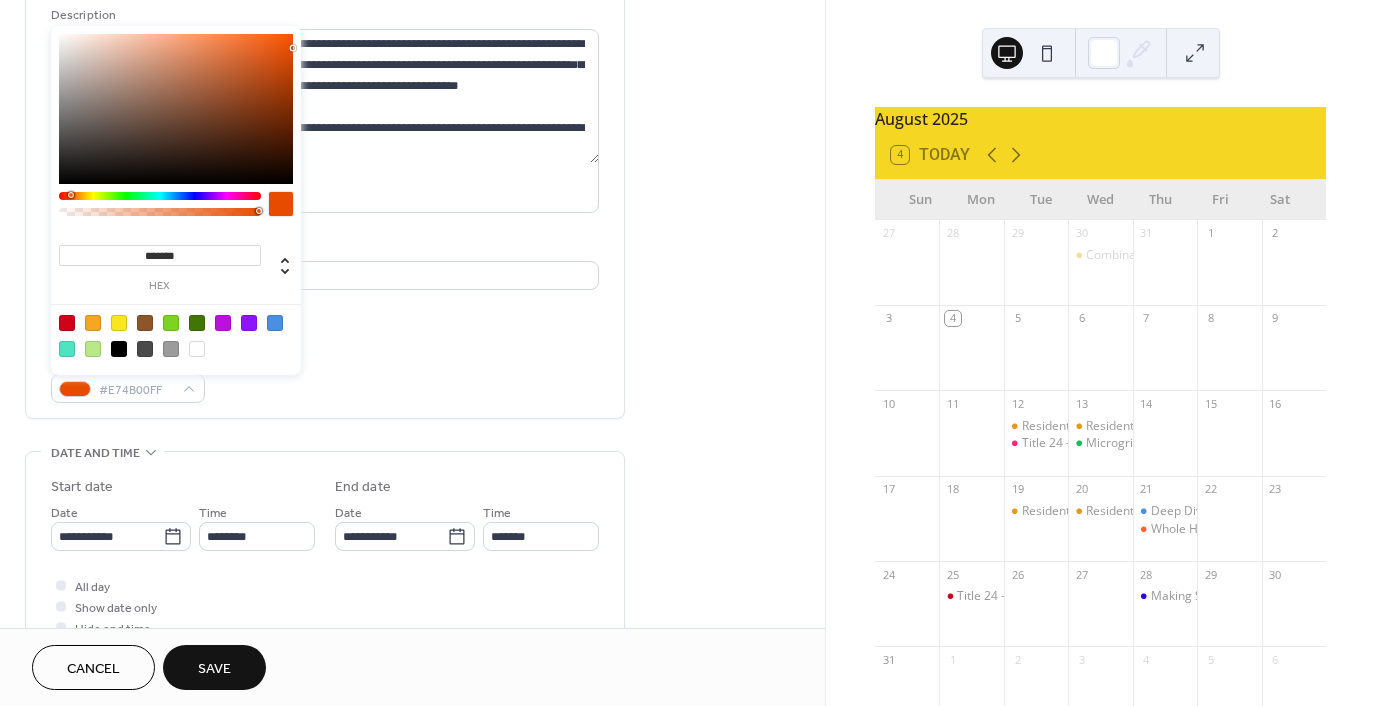 drag, startPoint x: 228, startPoint y: 51, endPoint x: 295, endPoint y: 48, distance: 67.06713 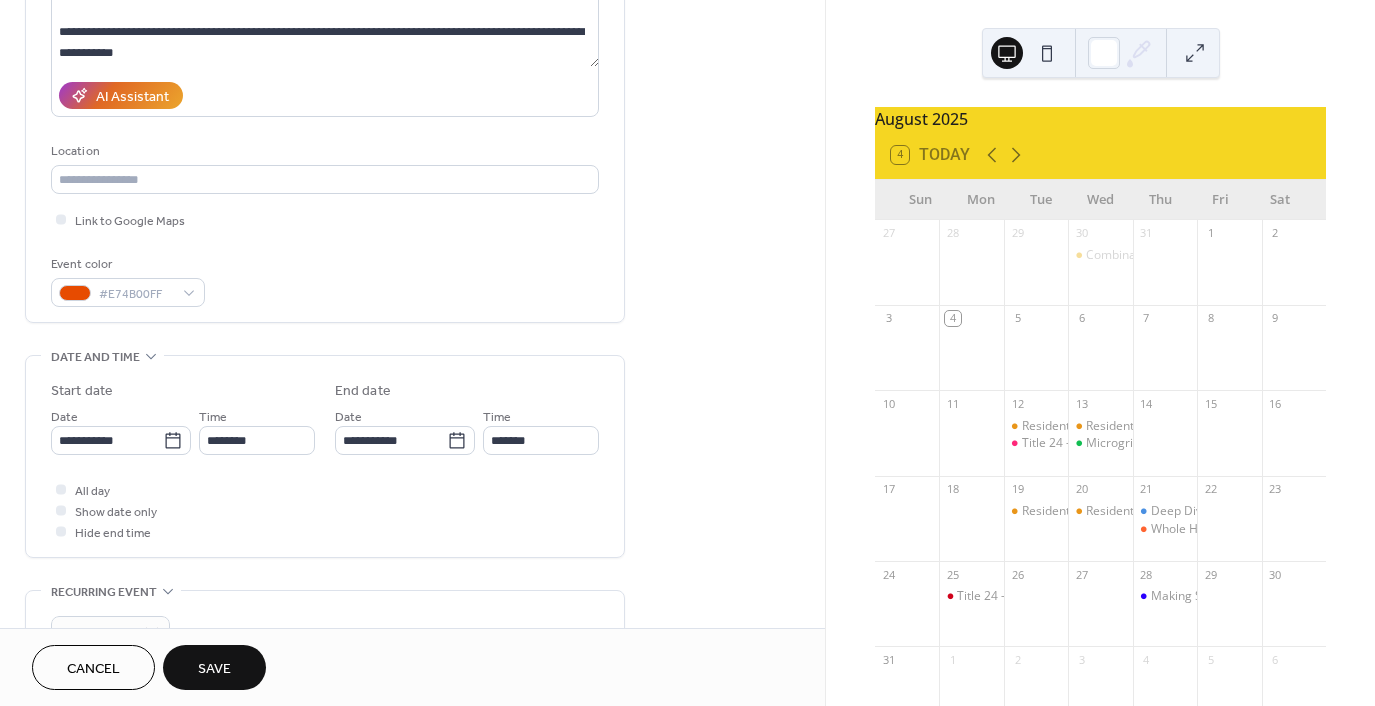 scroll, scrollTop: 300, scrollLeft: 0, axis: vertical 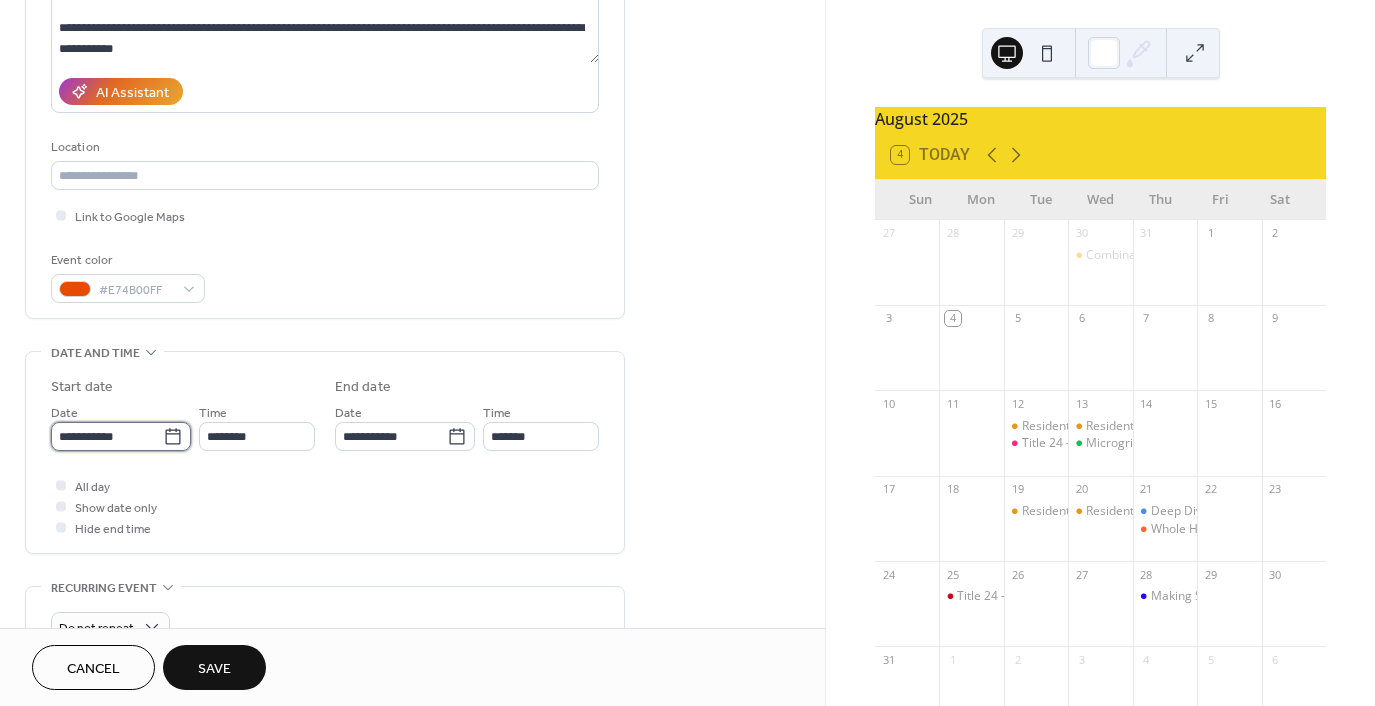 click on "**********" at bounding box center [107, 436] 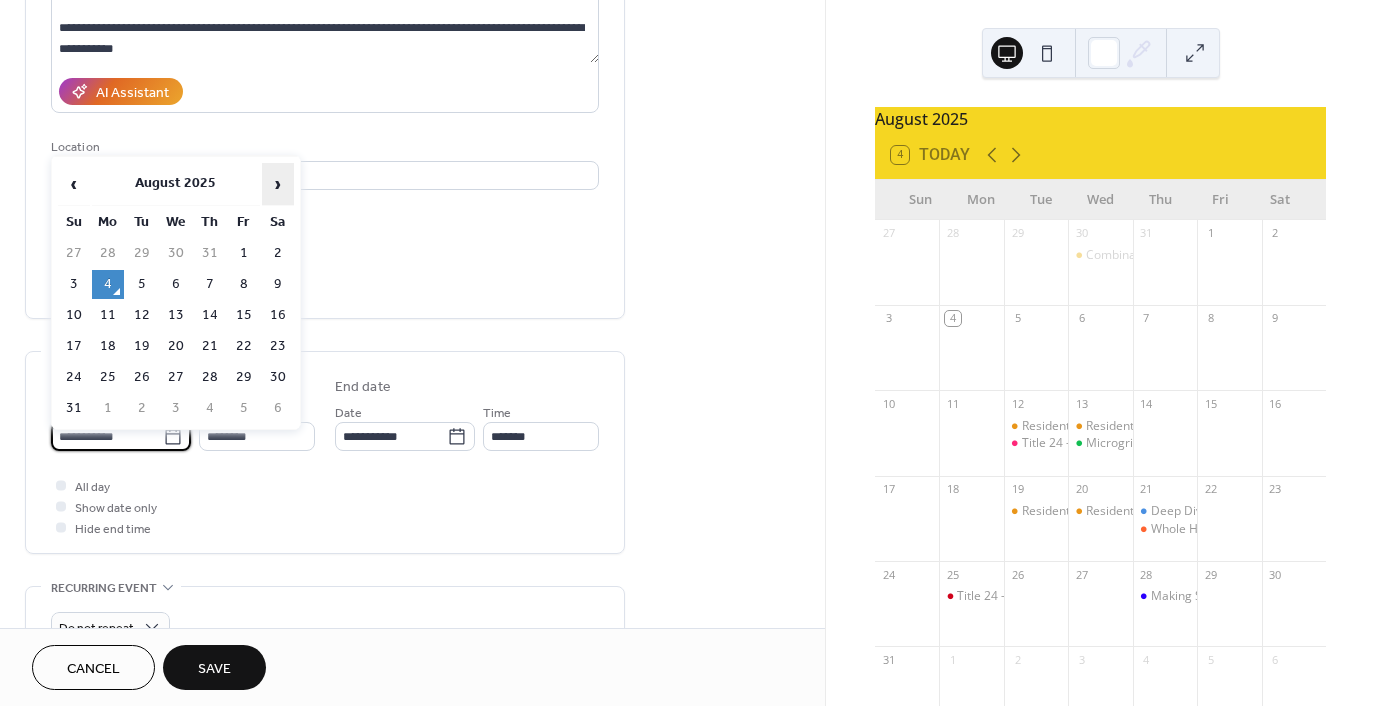 click on "›" at bounding box center (278, 184) 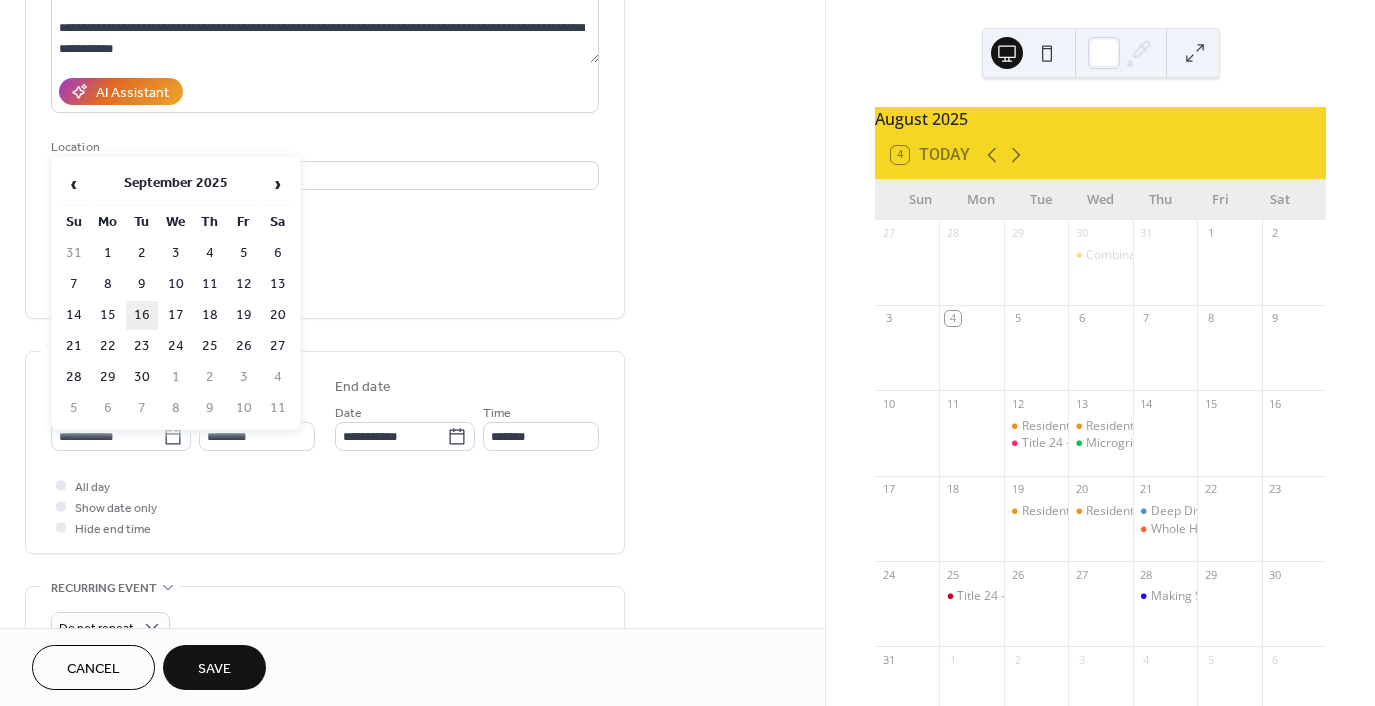 click on "16" at bounding box center (142, 315) 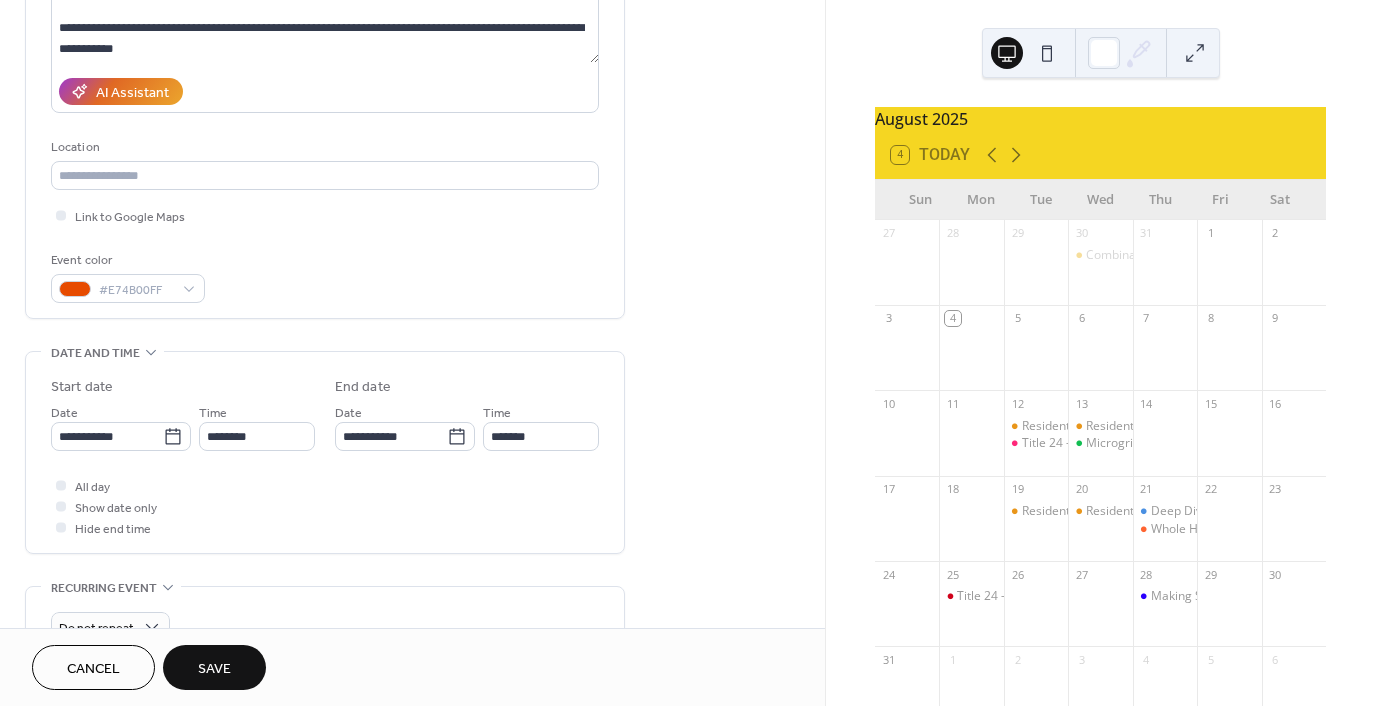 drag, startPoint x: 271, startPoint y: 415, endPoint x: 273, endPoint y: 429, distance: 14.142136 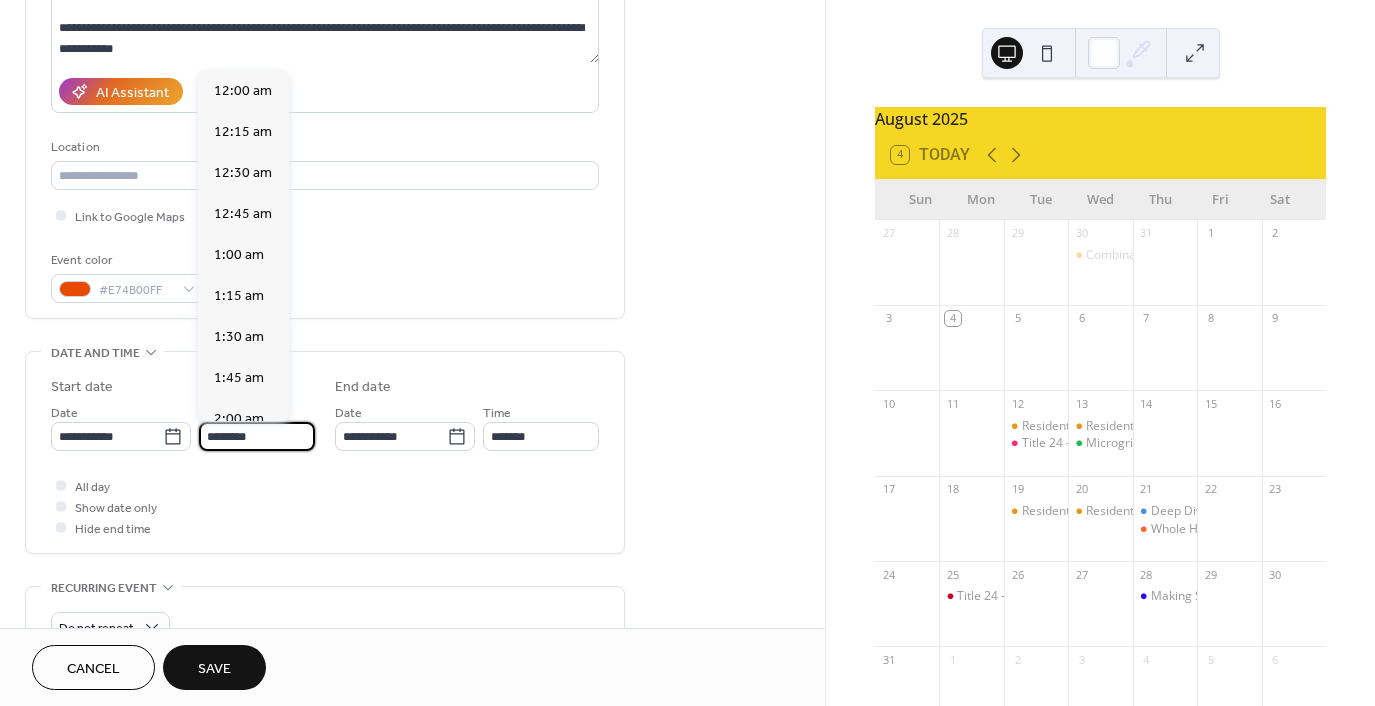 click on "********" at bounding box center (257, 436) 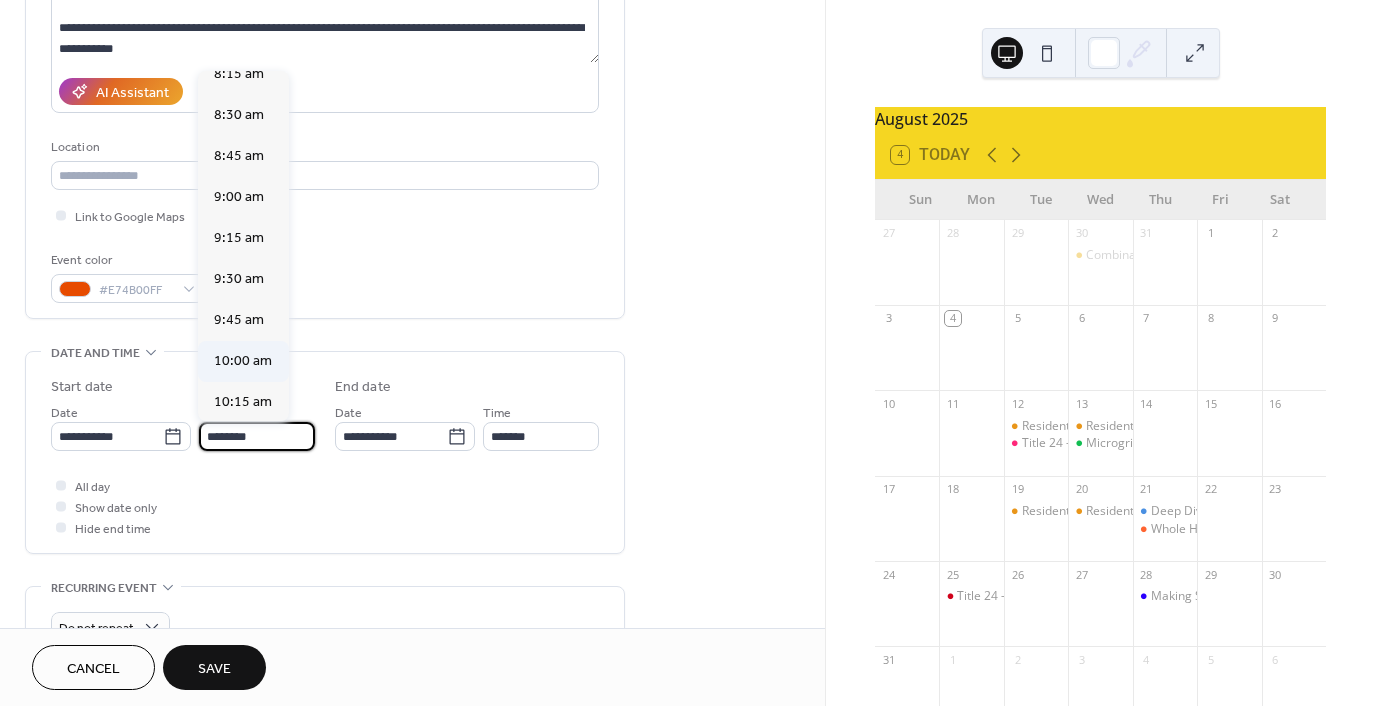 scroll, scrollTop: 1368, scrollLeft: 0, axis: vertical 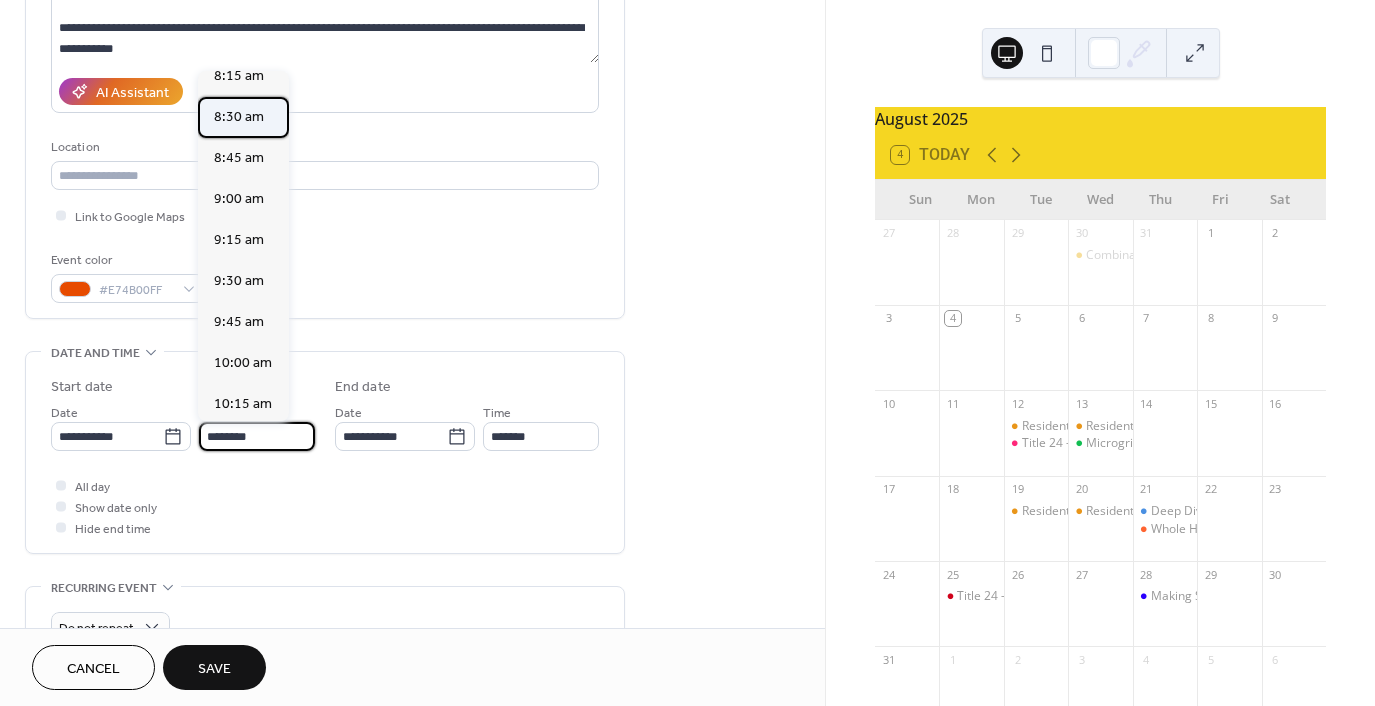 click on "8:30 am" at bounding box center (243, 117) 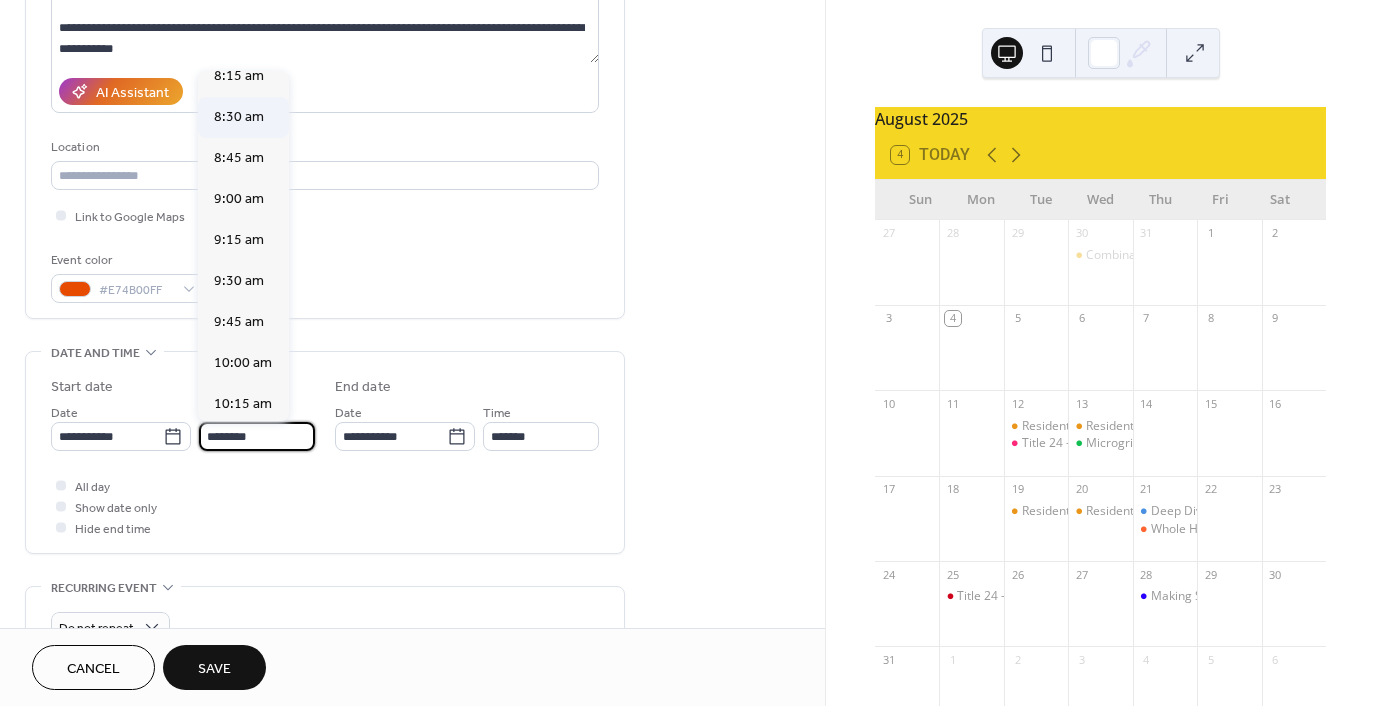 type on "*******" 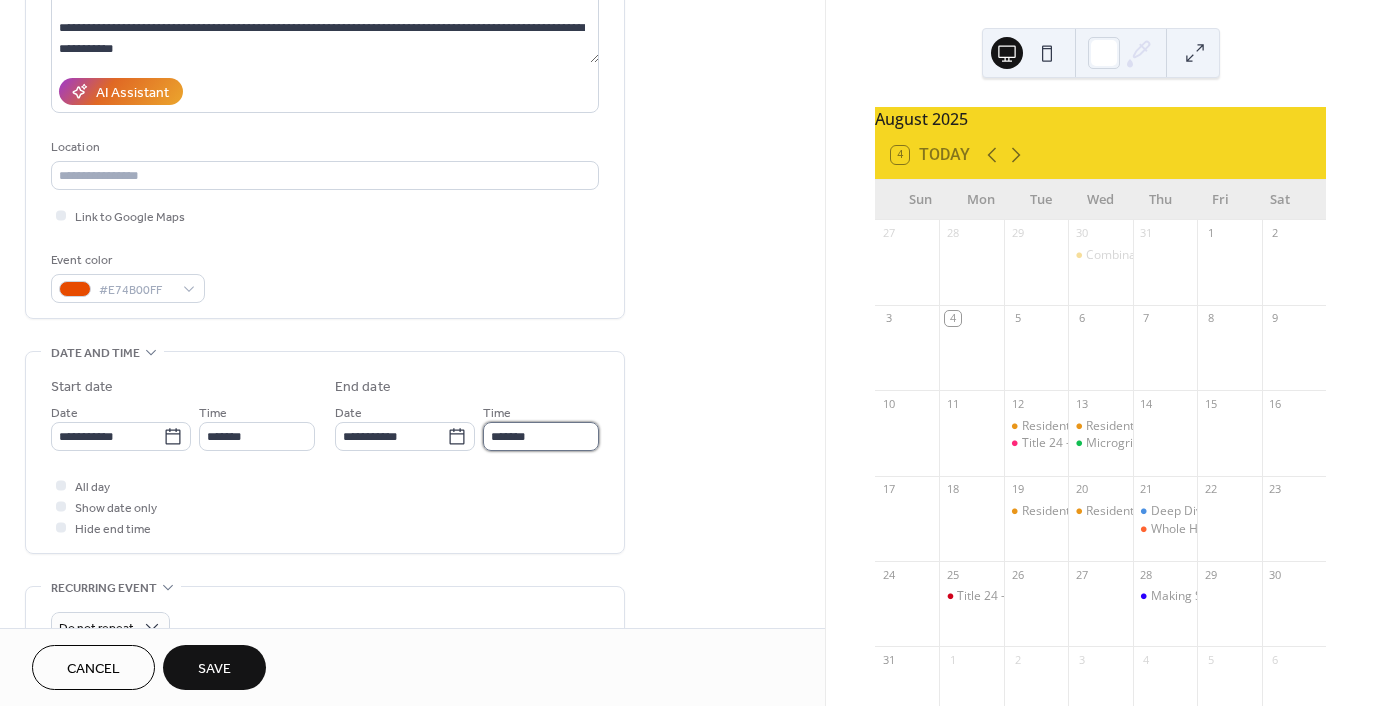 click on "*******" at bounding box center [541, 436] 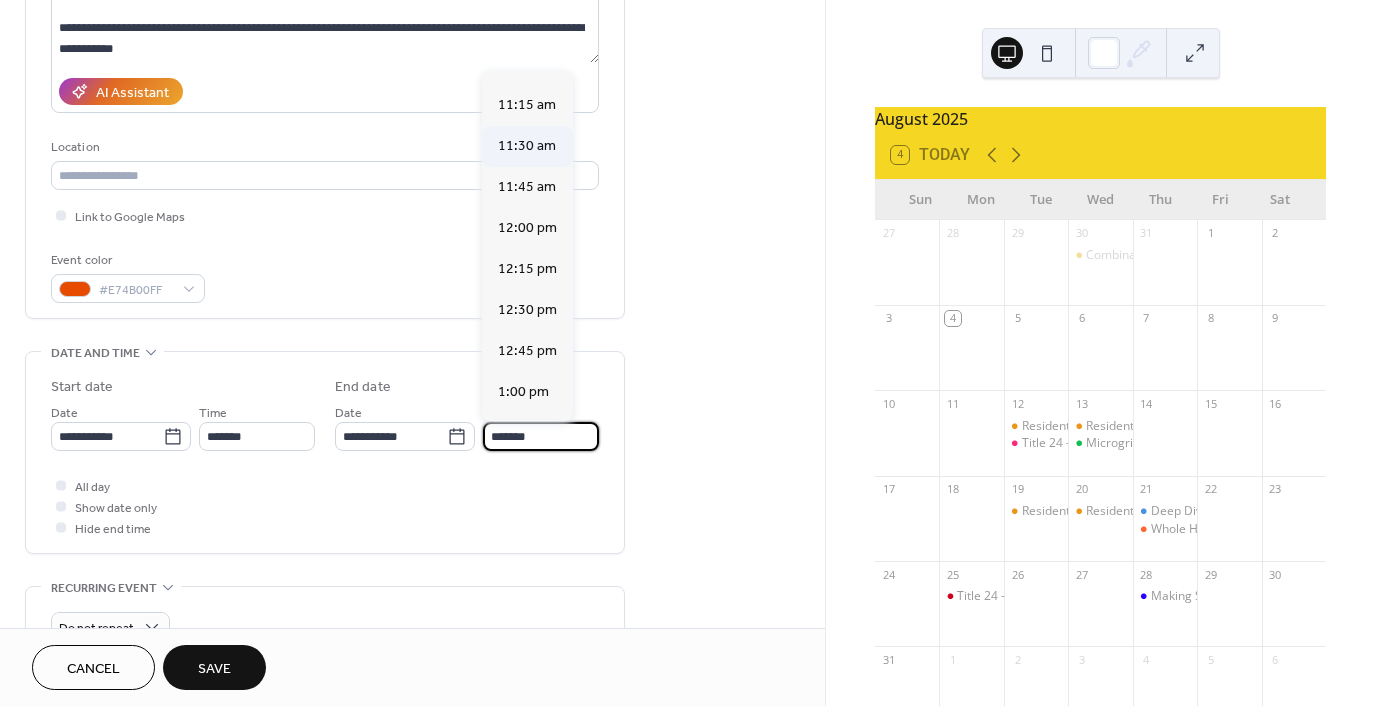 scroll, scrollTop: 400, scrollLeft: 0, axis: vertical 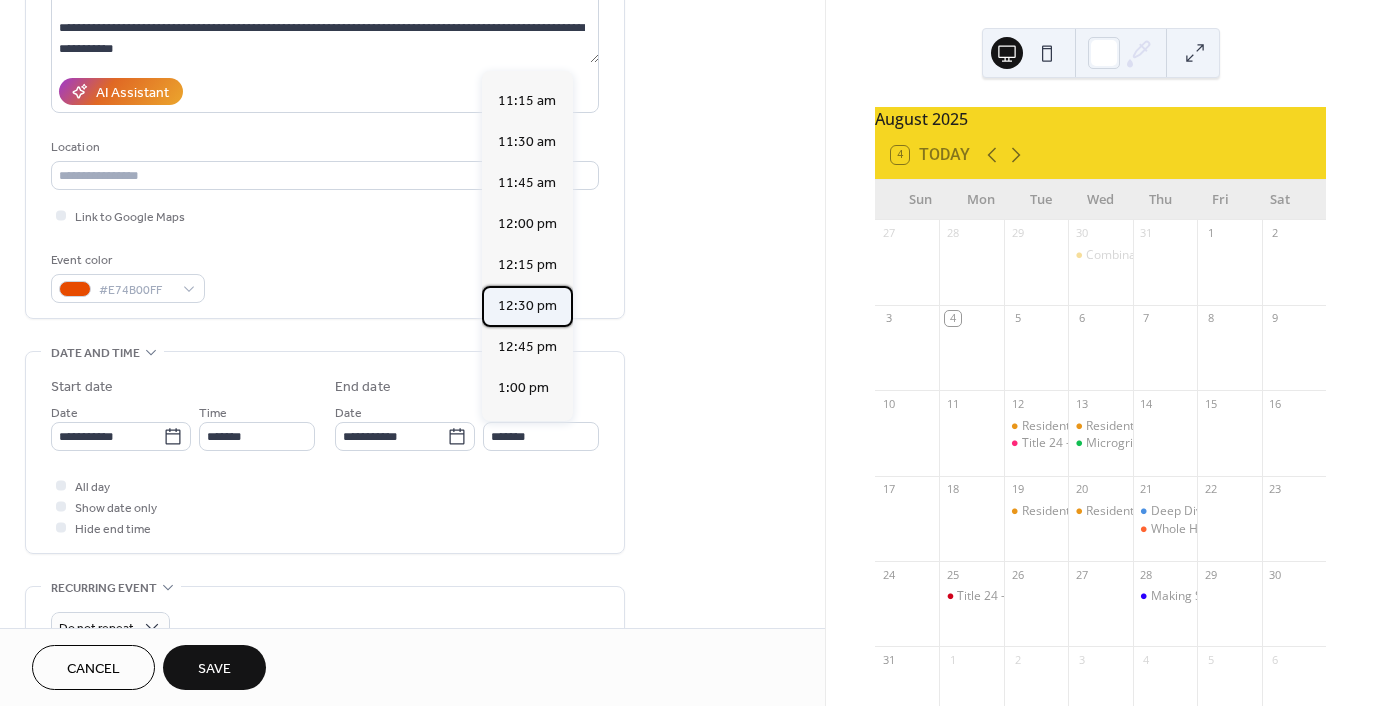 click on "12:30 pm" at bounding box center (527, 306) 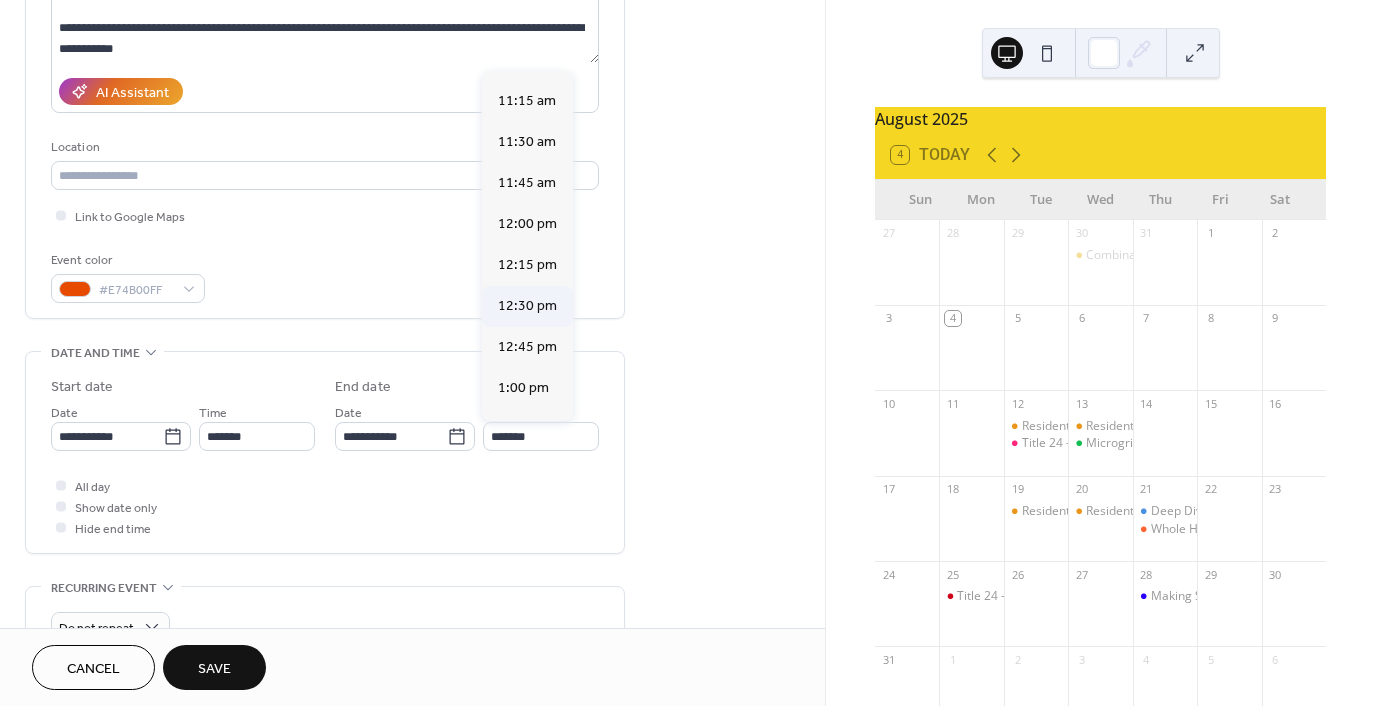 type on "********" 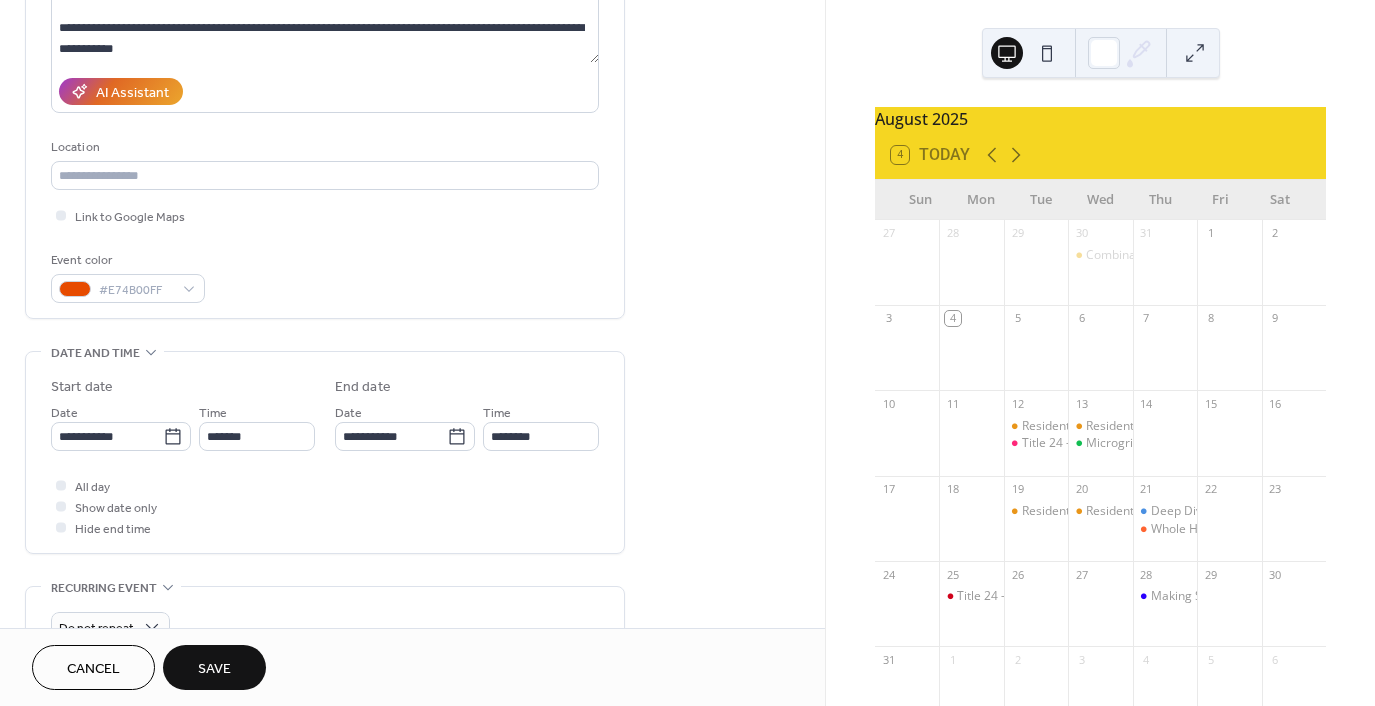 click on "**********" at bounding box center [412, 540] 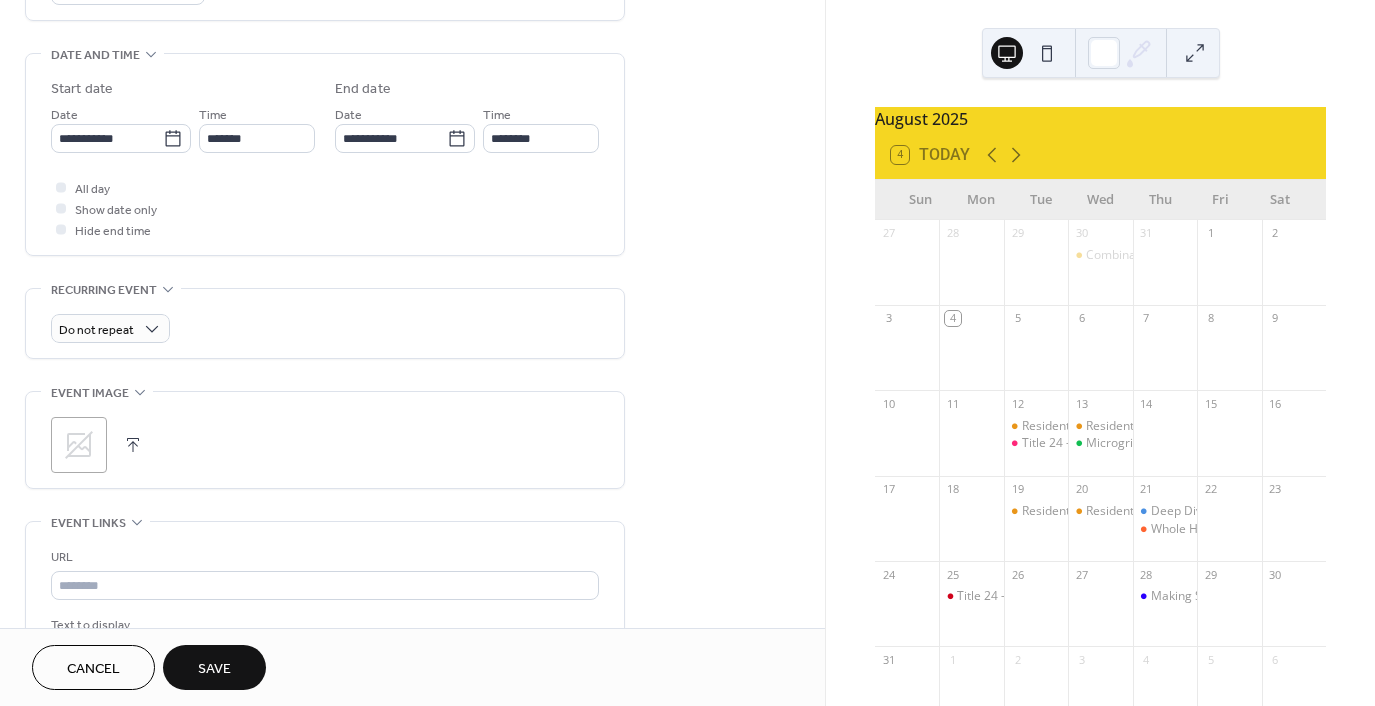 scroll, scrollTop: 600, scrollLeft: 0, axis: vertical 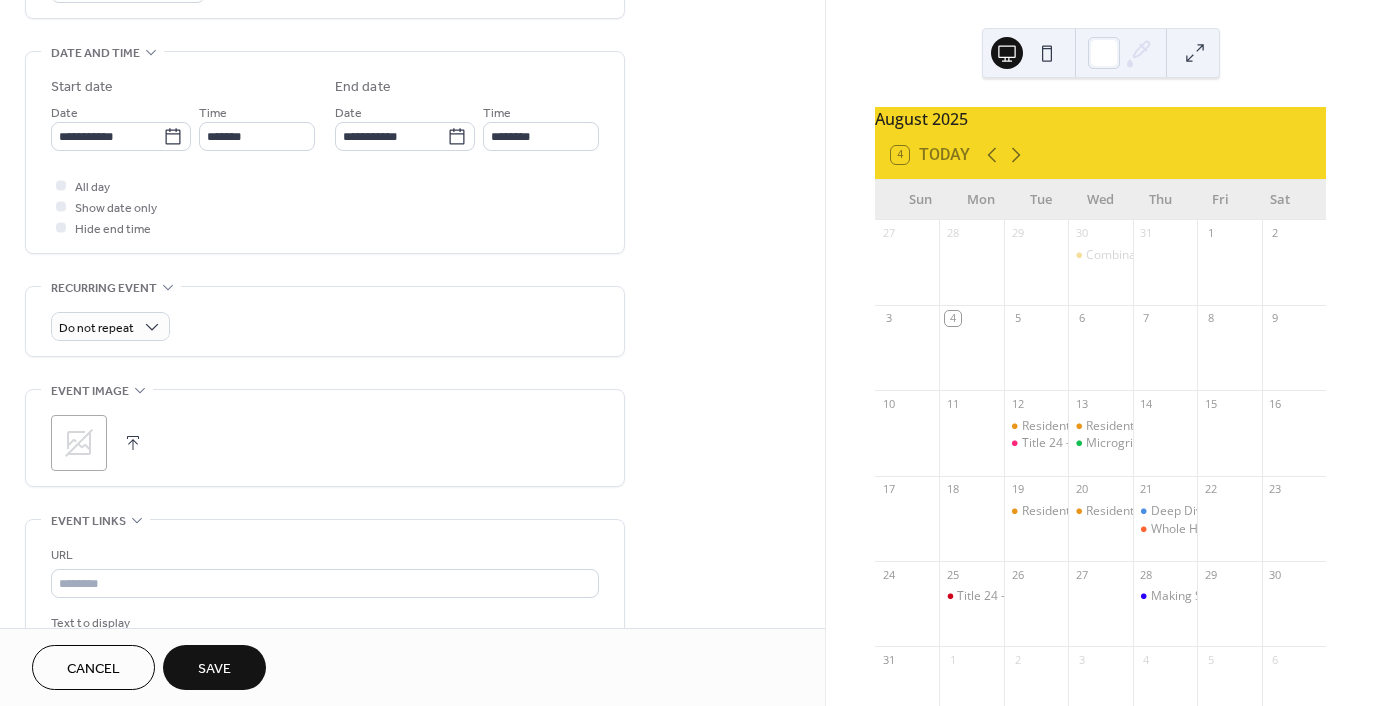 click 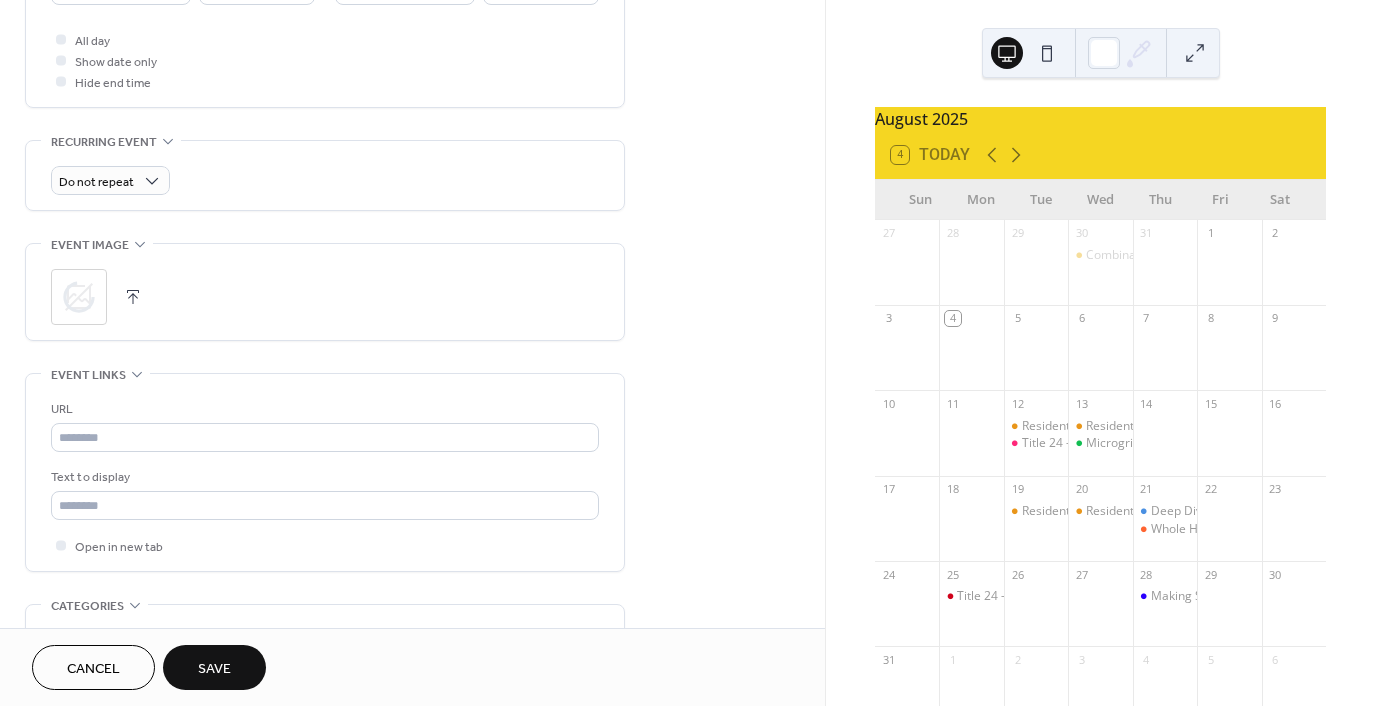 scroll, scrollTop: 800, scrollLeft: 0, axis: vertical 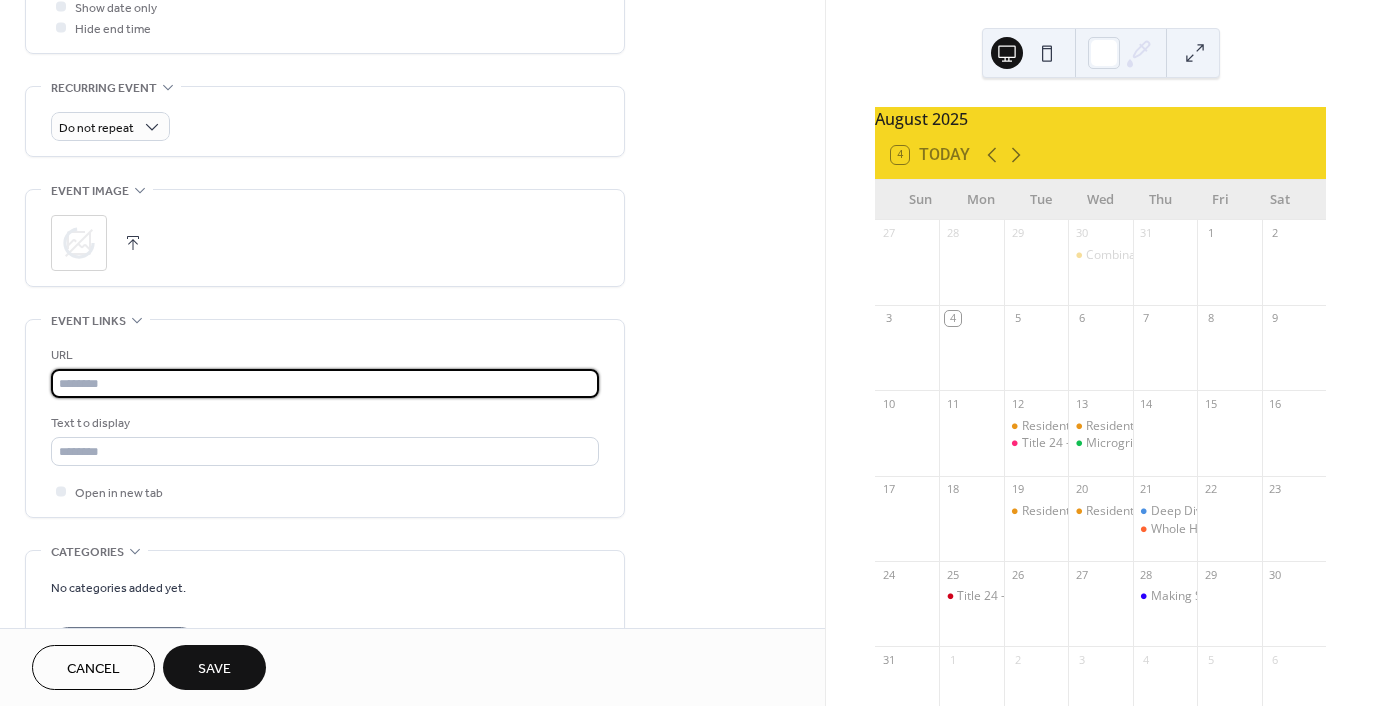drag, startPoint x: 254, startPoint y: 384, endPoint x: 274, endPoint y: 334, distance: 53.851646 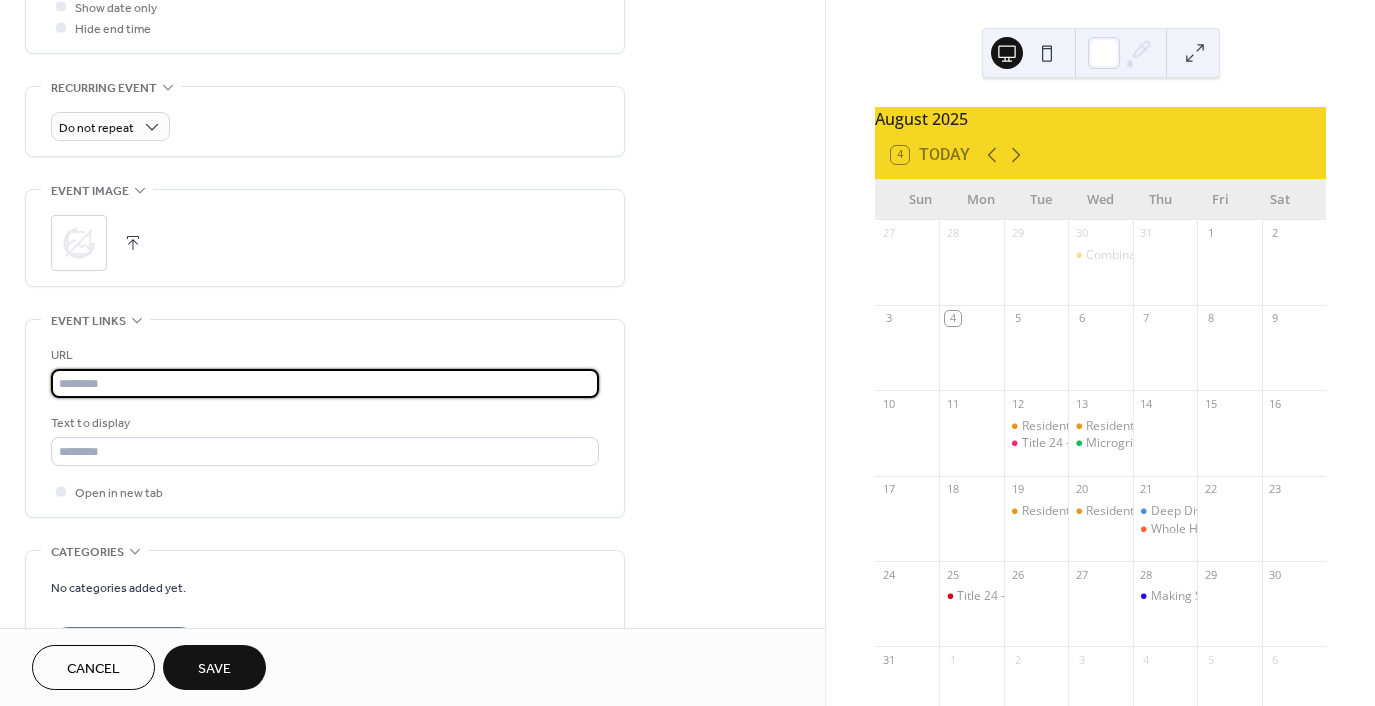 click at bounding box center [325, 383] 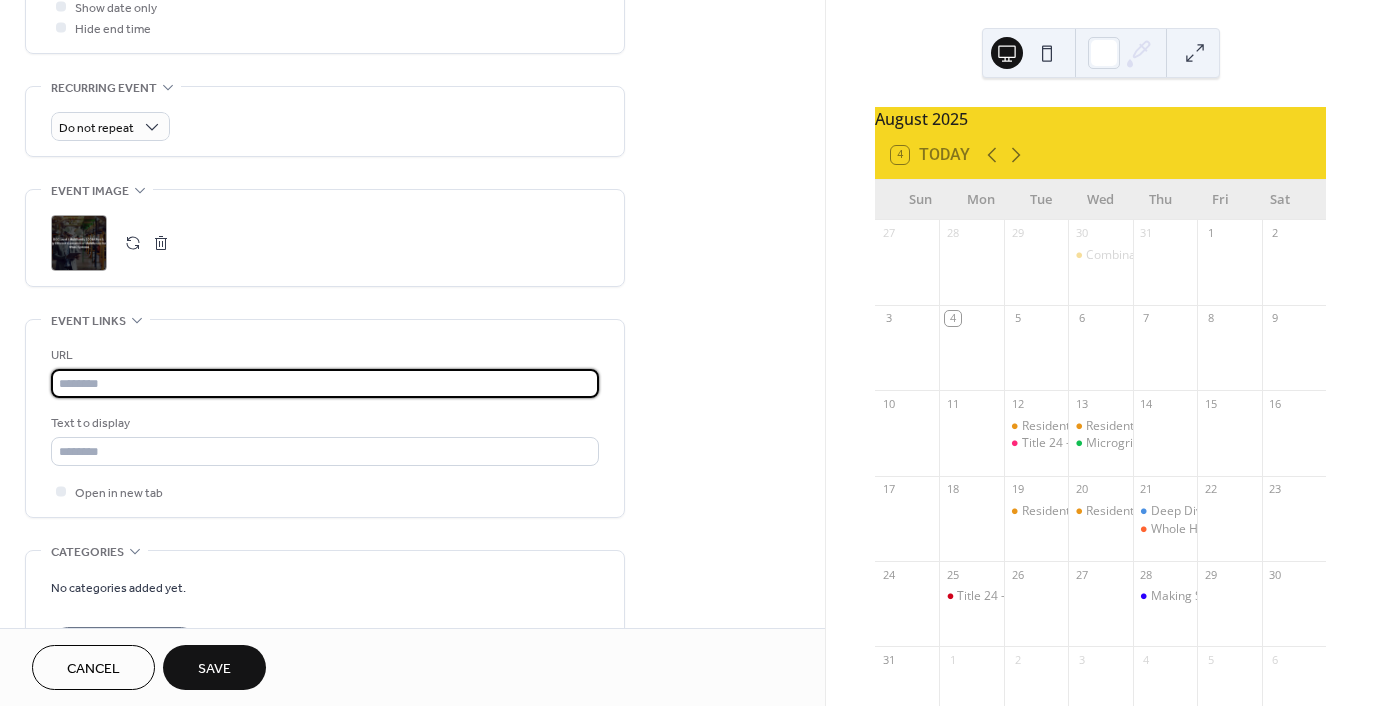 paste on "**********" 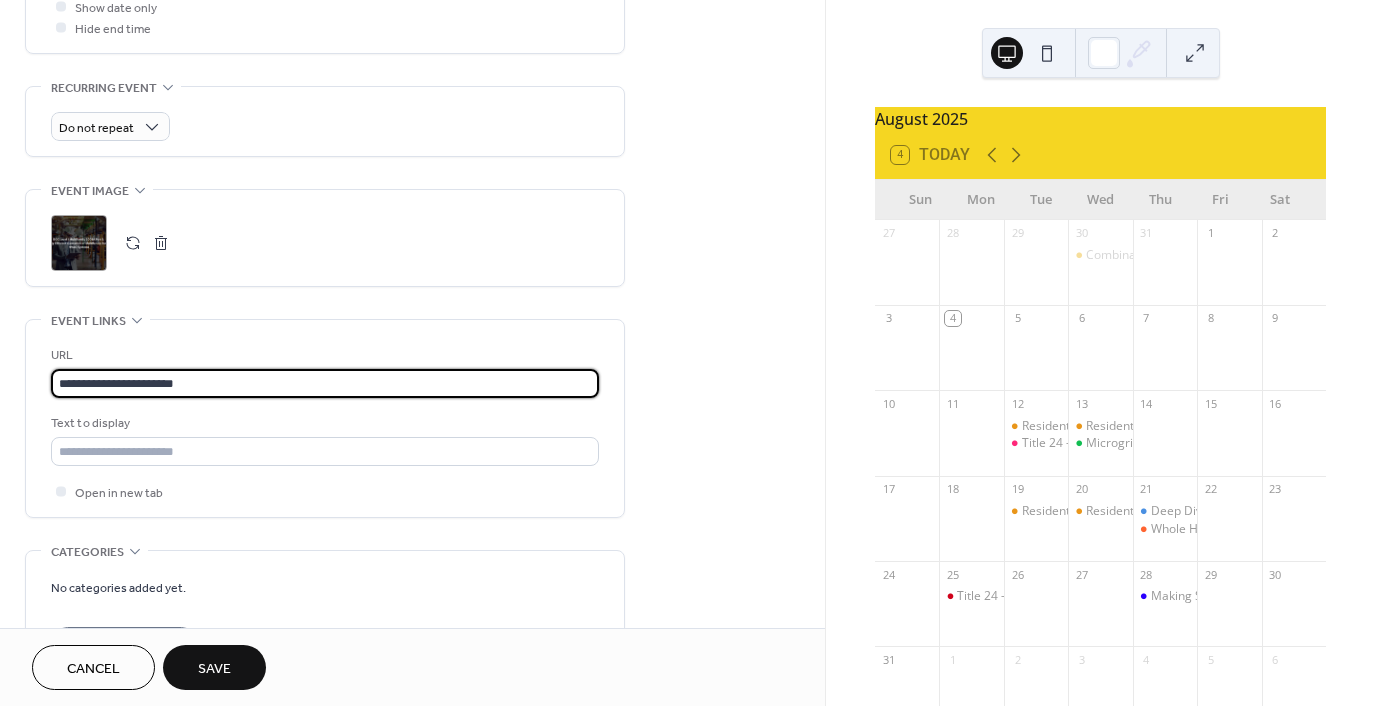 type on "**********" 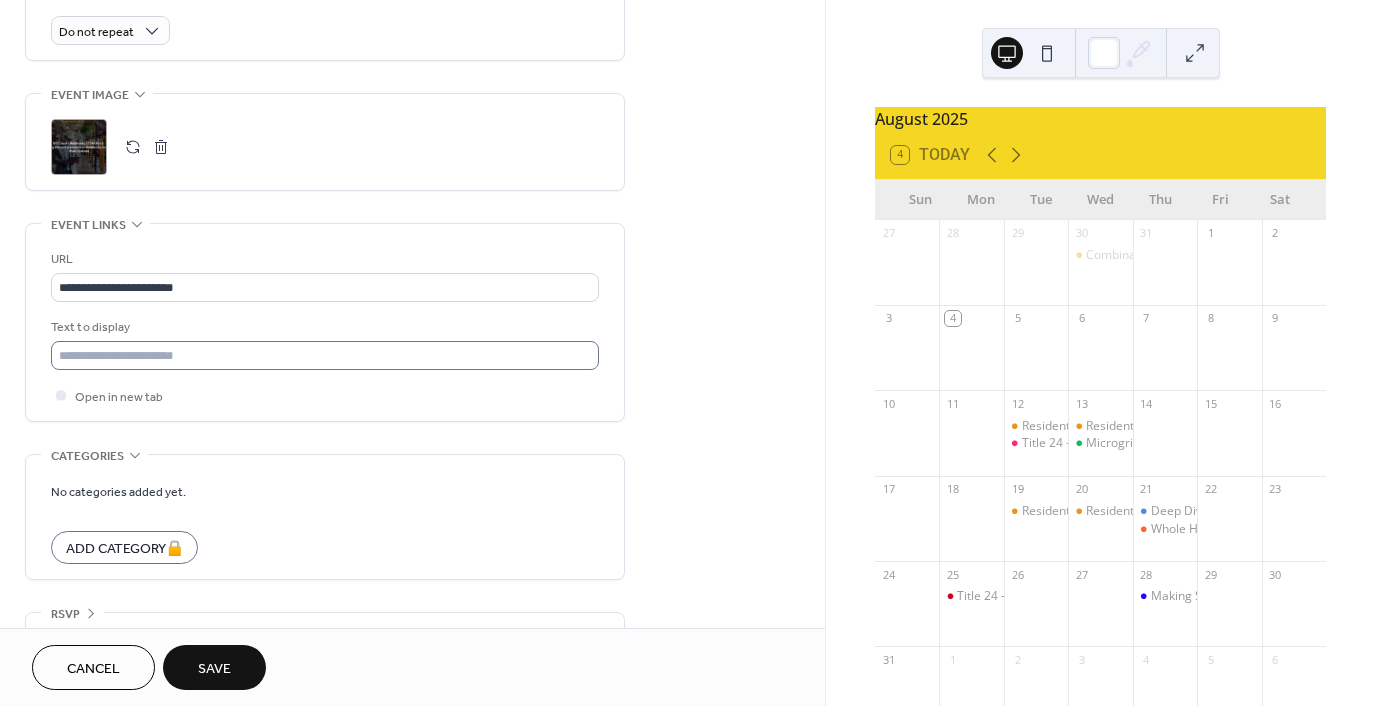 scroll, scrollTop: 900, scrollLeft: 0, axis: vertical 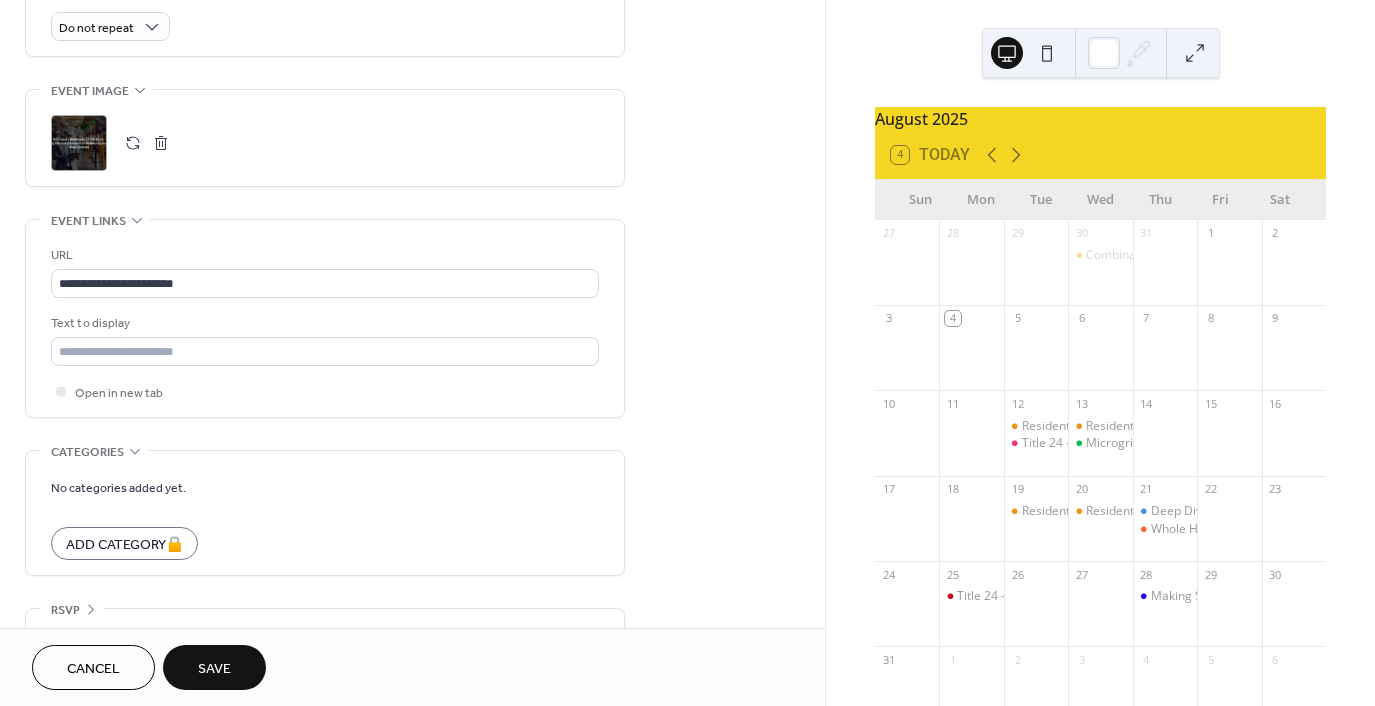 click on "Text to display" at bounding box center (323, 323) 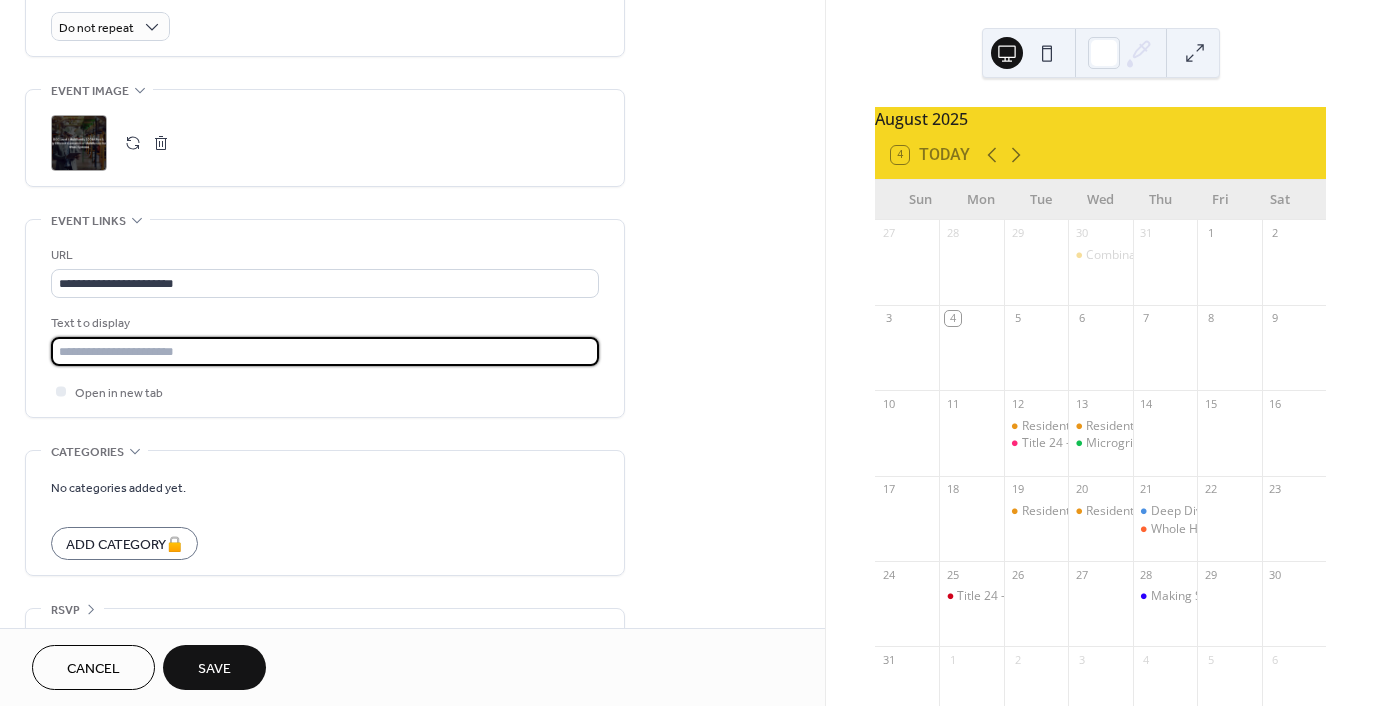 click at bounding box center (325, 351) 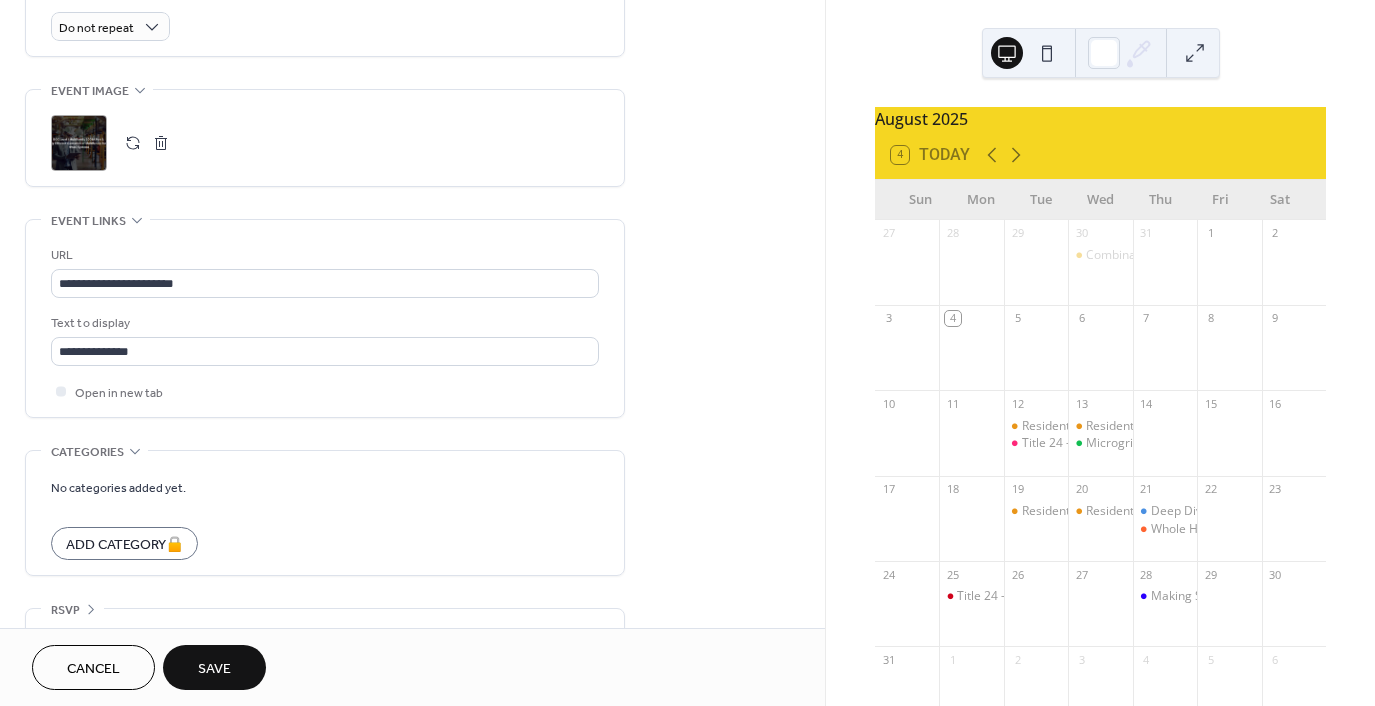 click on "**********" at bounding box center (412, -60) 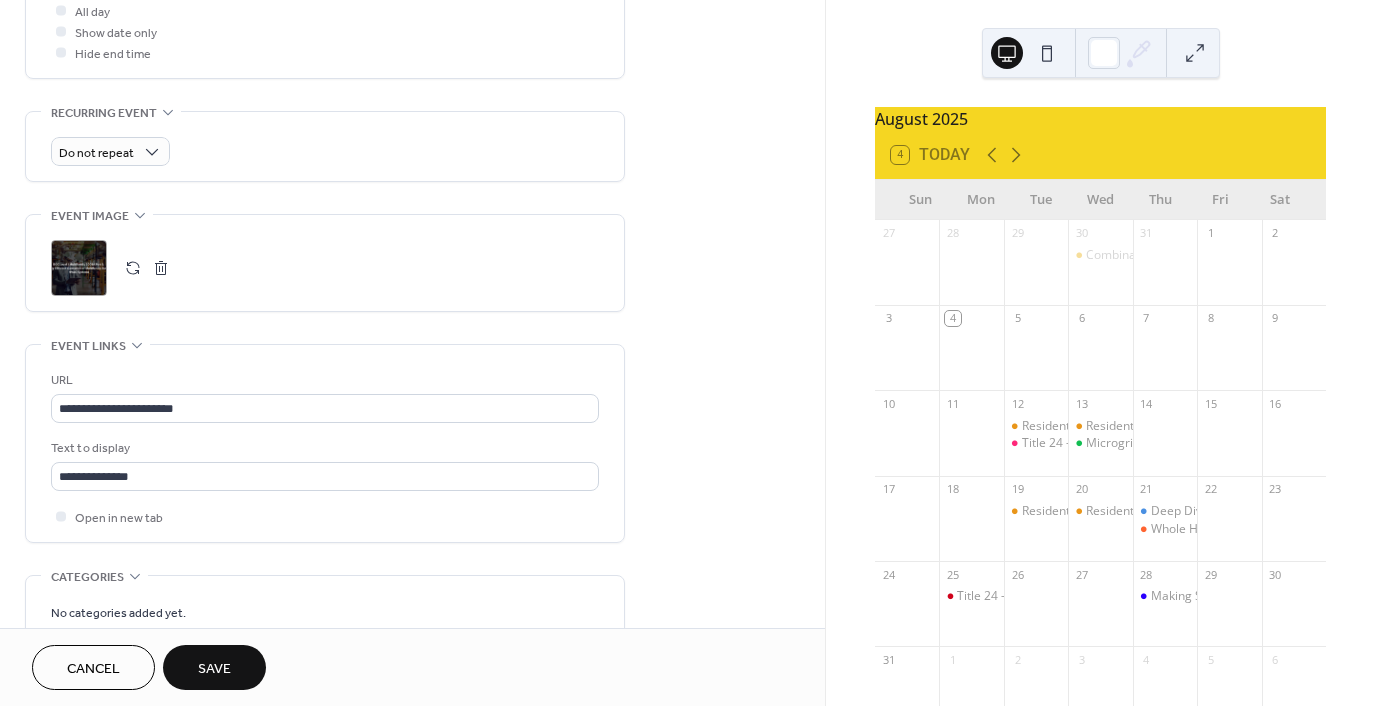 scroll, scrollTop: 739, scrollLeft: 0, axis: vertical 